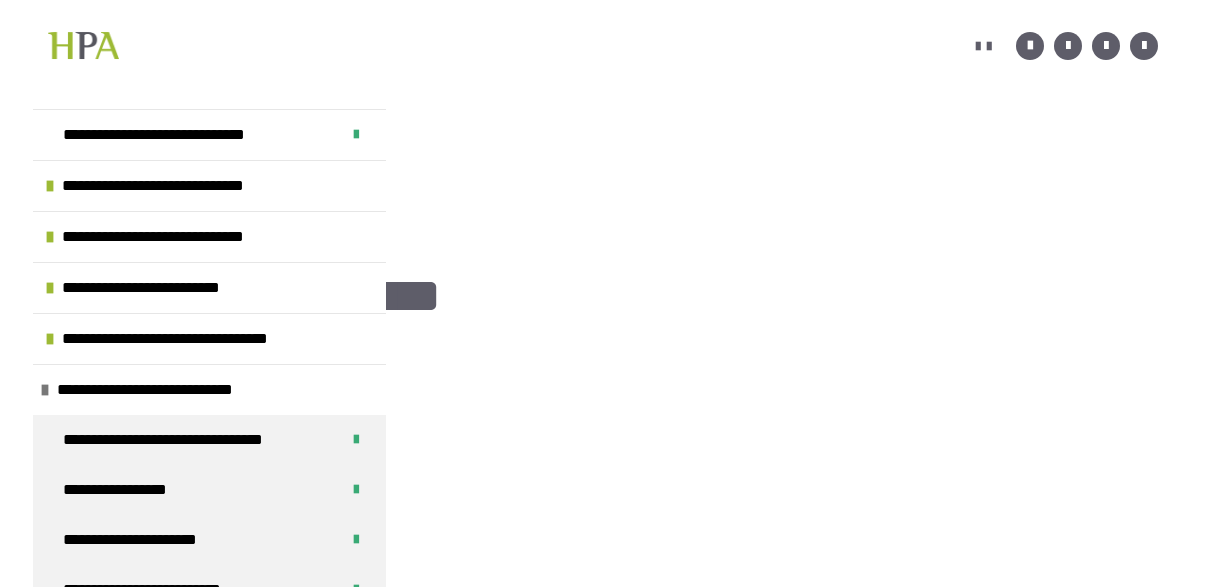 scroll, scrollTop: 431, scrollLeft: 0, axis: vertical 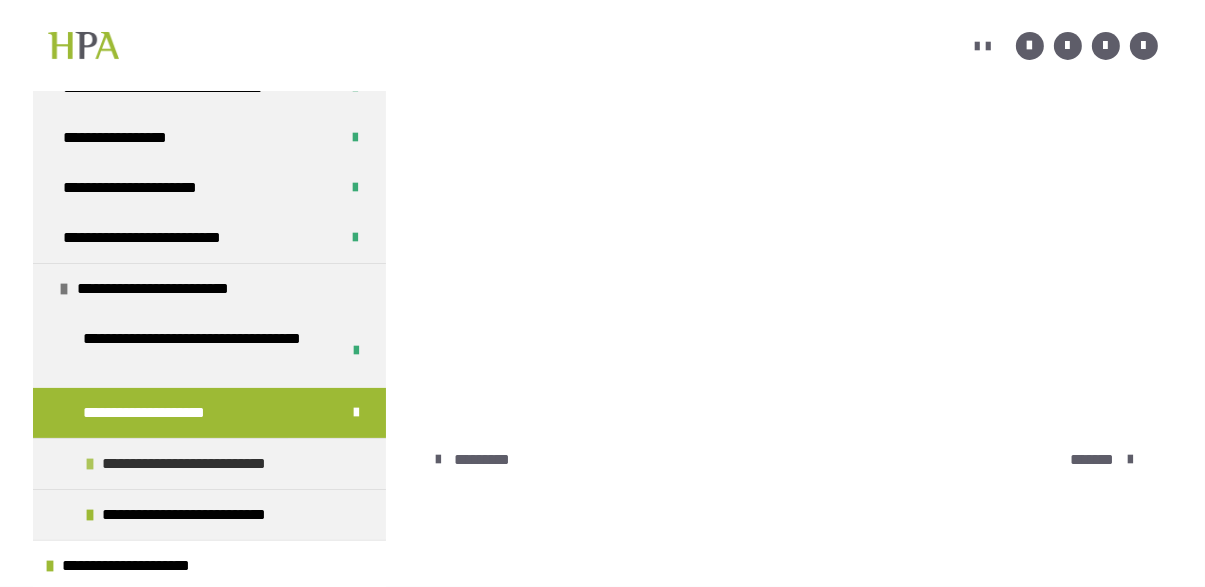 click on "**********" at bounding box center [200, 464] 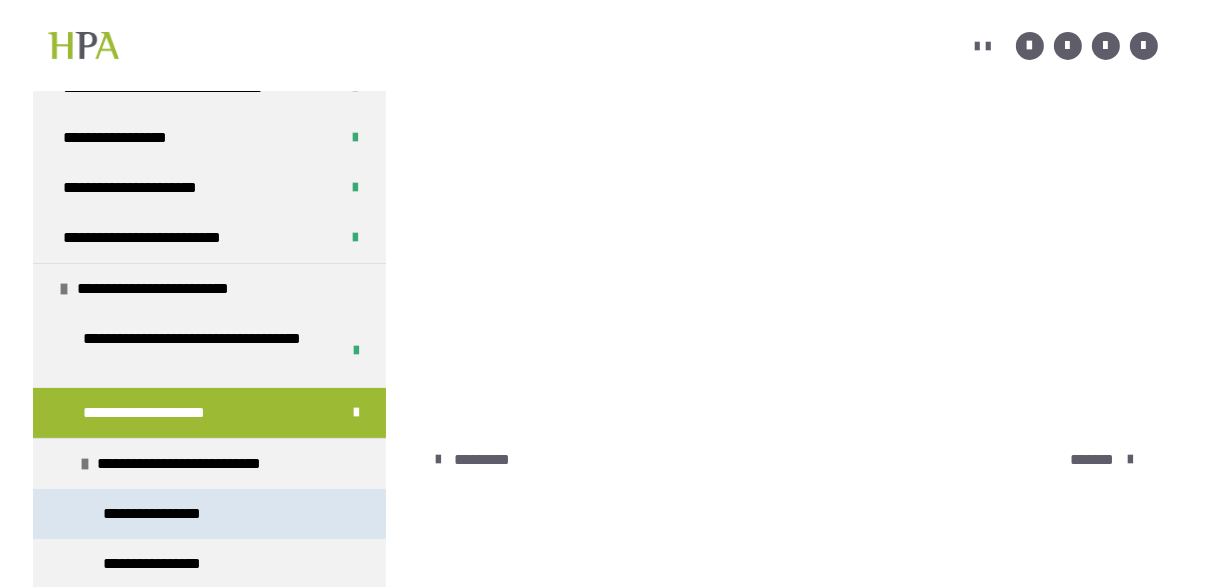 click on "**********" at bounding box center (209, 514) 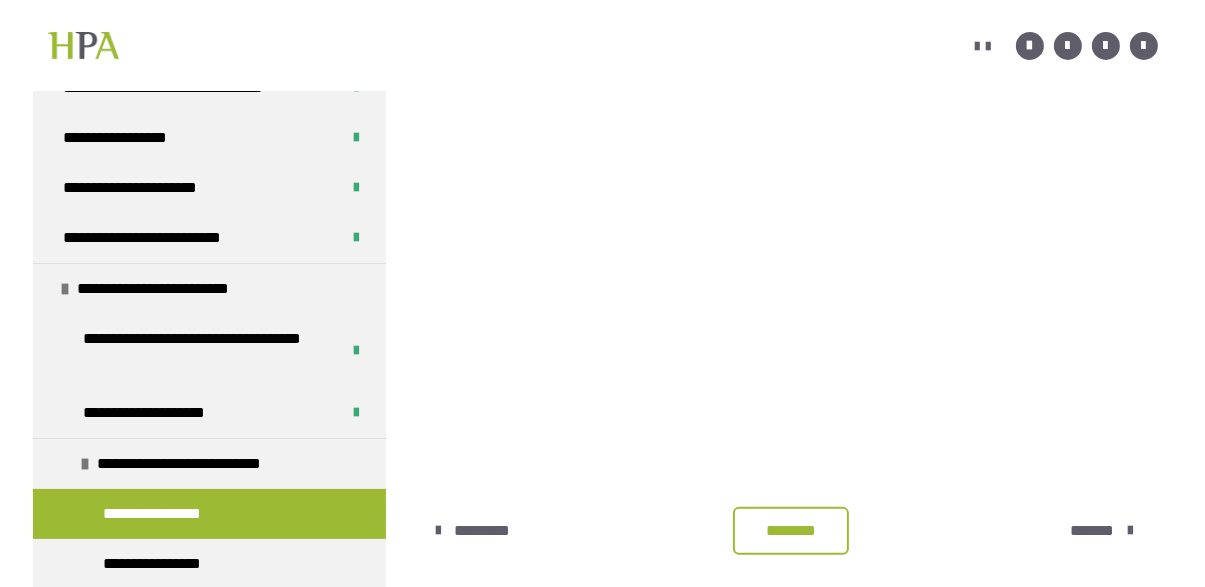 scroll, scrollTop: 300, scrollLeft: 0, axis: vertical 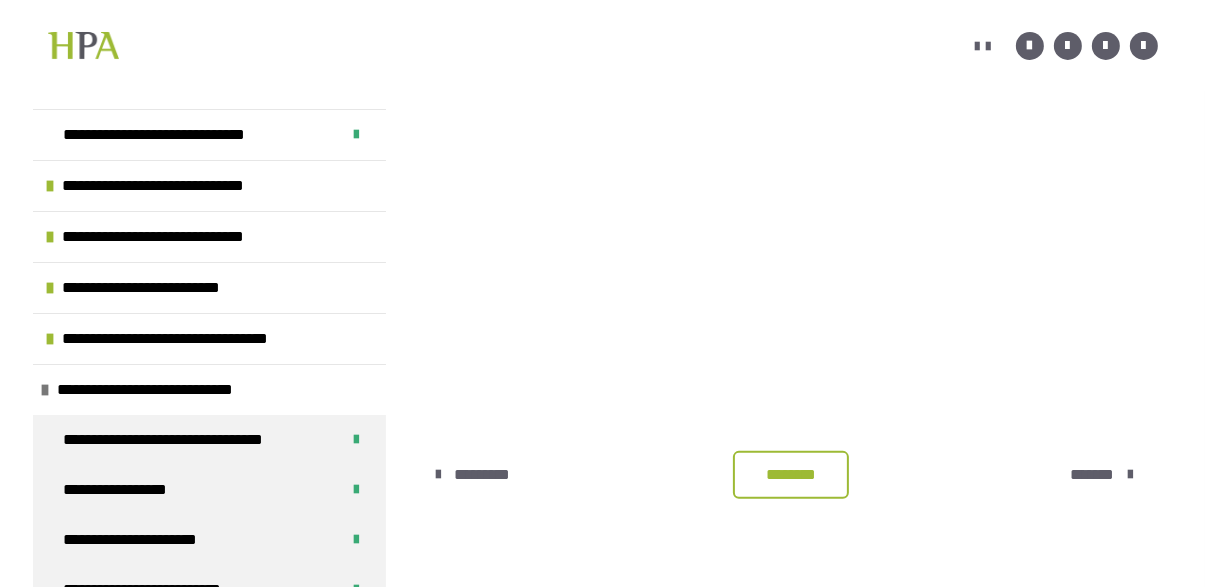 click on "********" at bounding box center [791, 475] 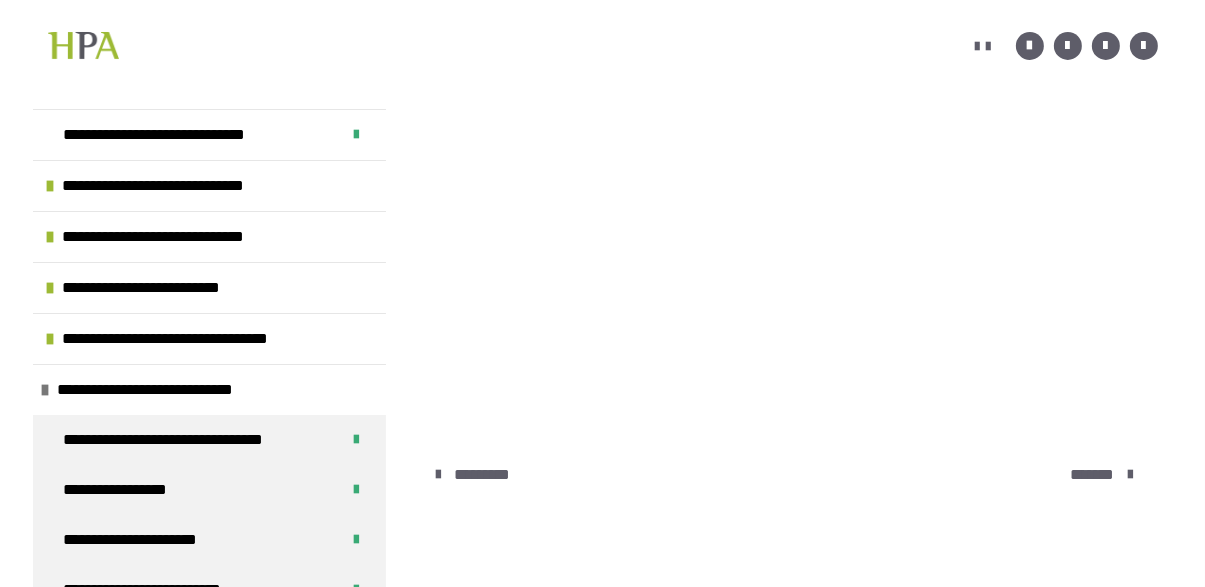 scroll, scrollTop: 431, scrollLeft: 0, axis: vertical 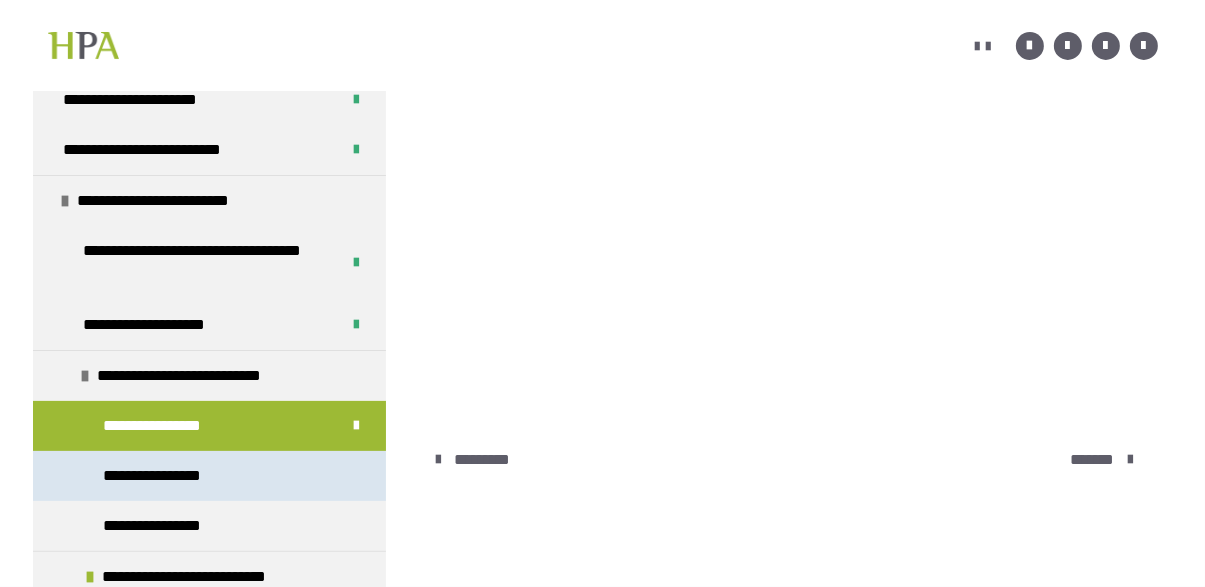 click on "**********" at bounding box center [209, 476] 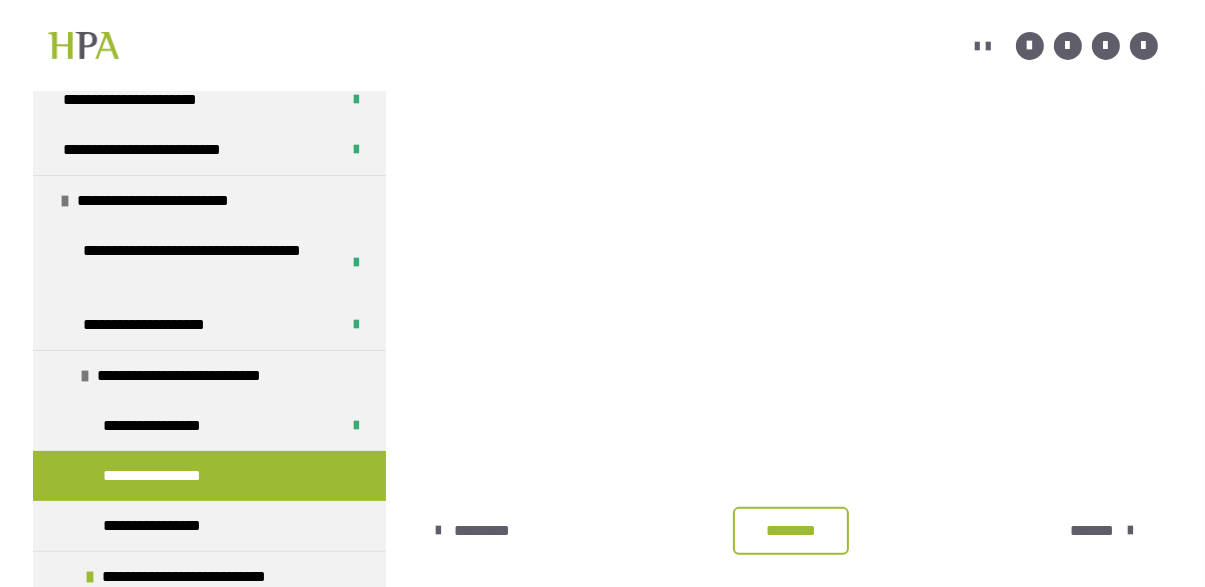 scroll, scrollTop: 329, scrollLeft: 0, axis: vertical 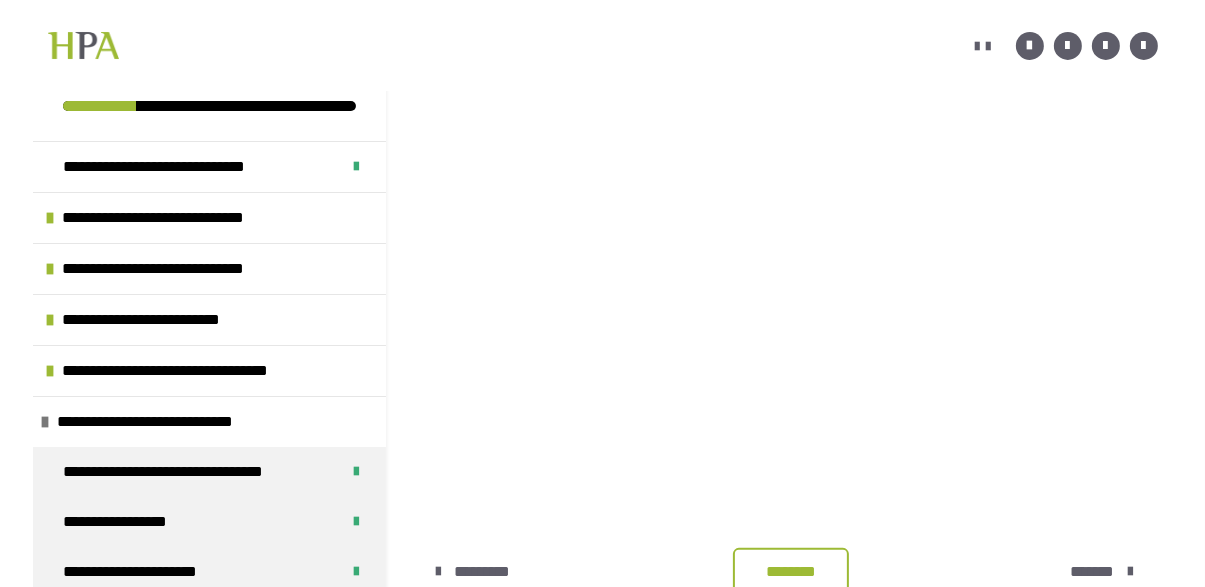 click on "********" at bounding box center (791, 572) 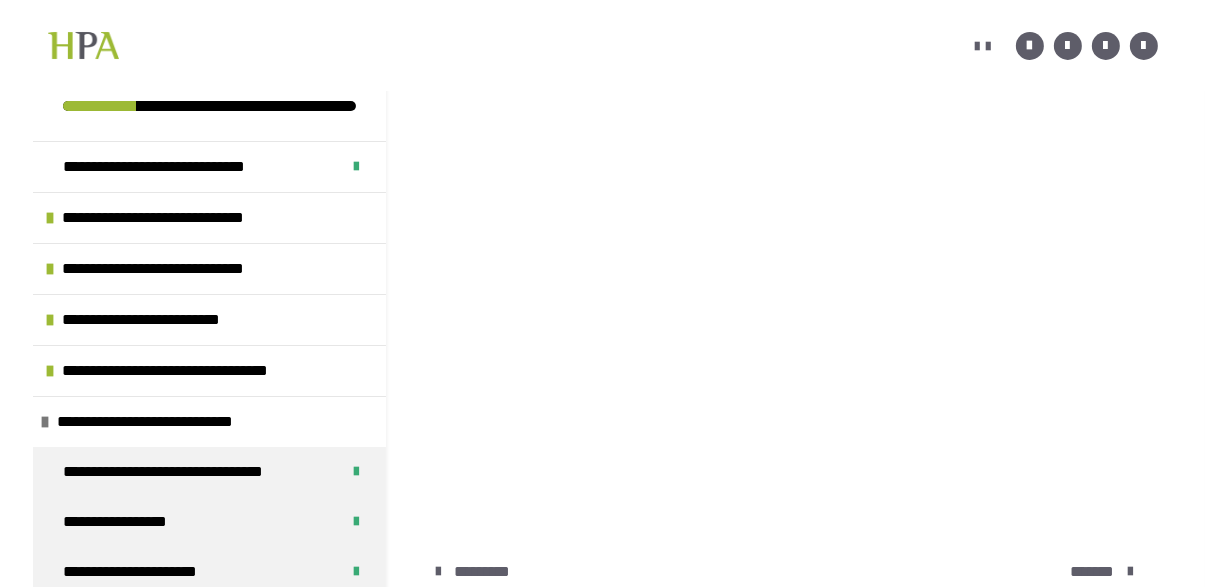 scroll, scrollTop: 356, scrollLeft: 0, axis: vertical 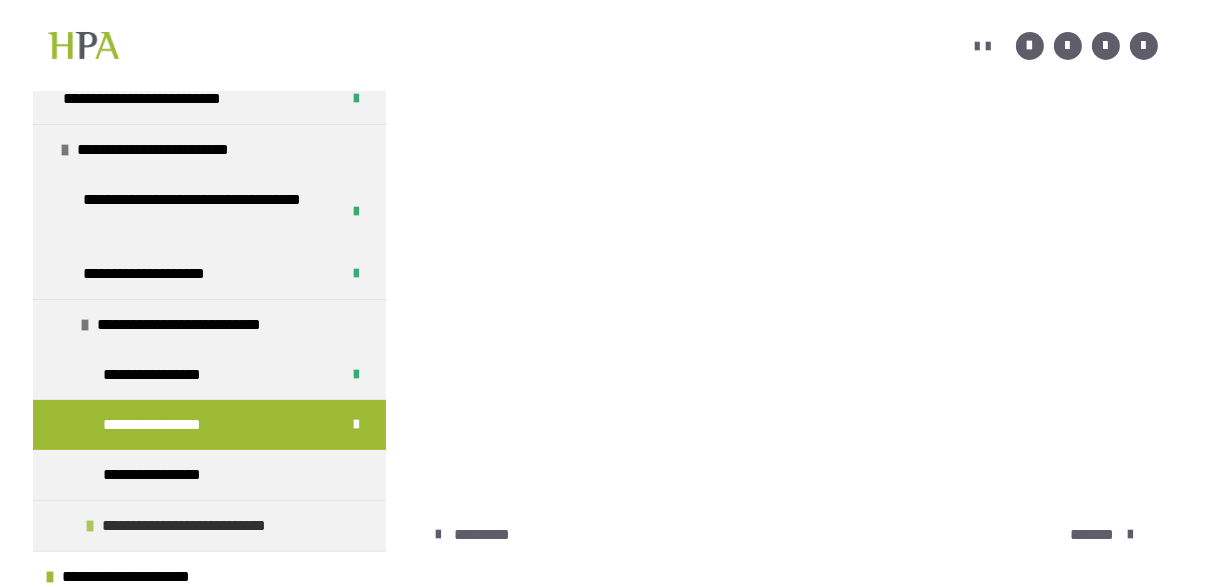 click on "**********" at bounding box center [200, 526] 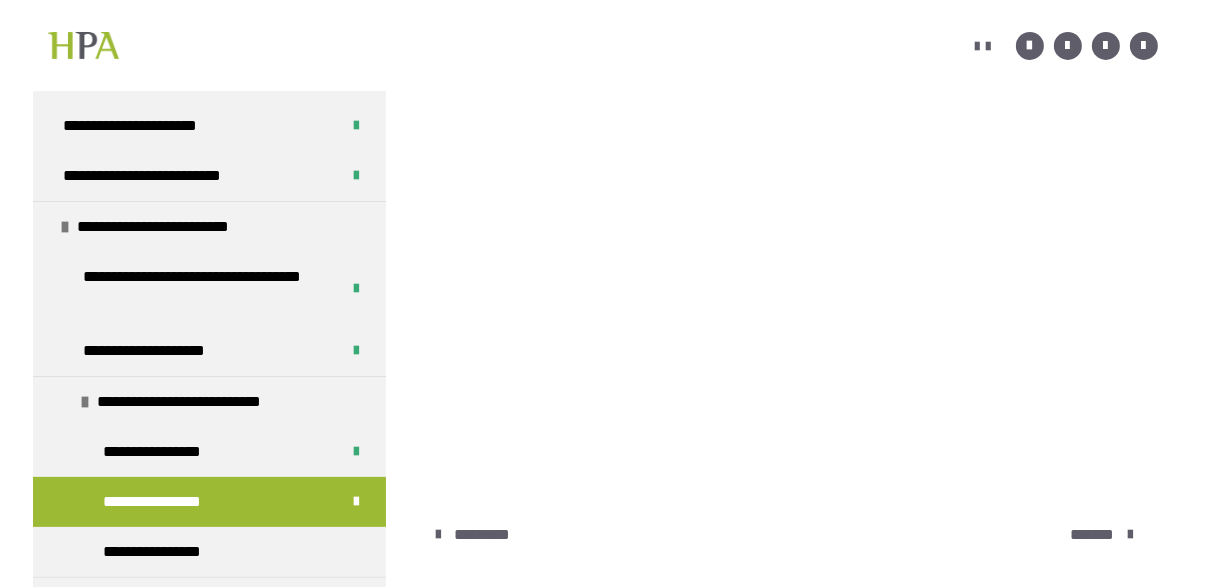 scroll, scrollTop: 403, scrollLeft: 0, axis: vertical 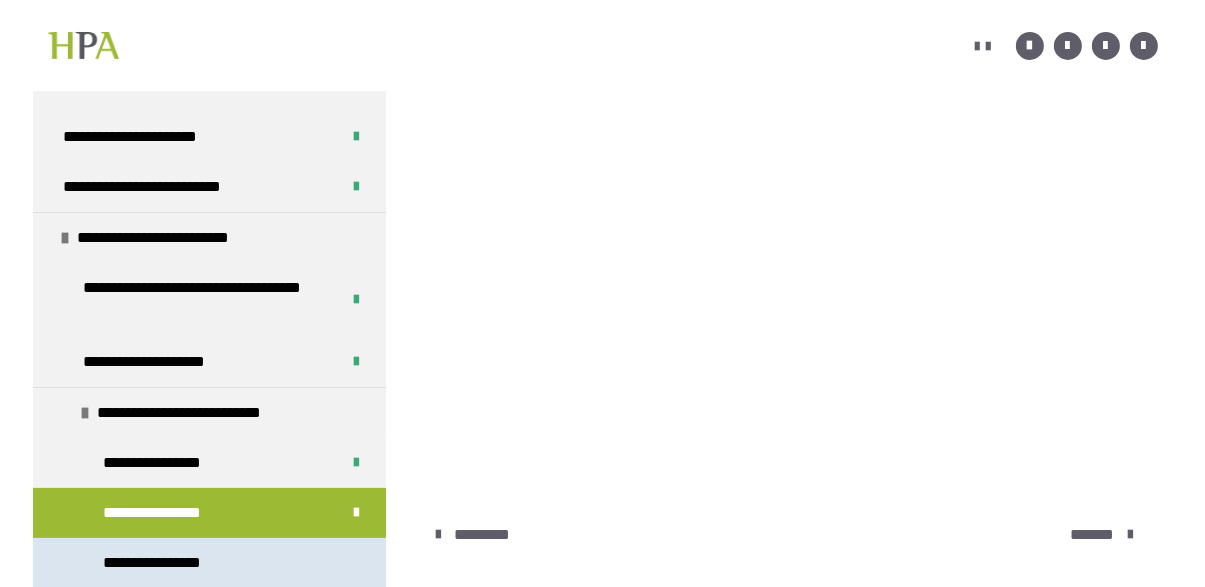 click on "**********" at bounding box center (209, 563) 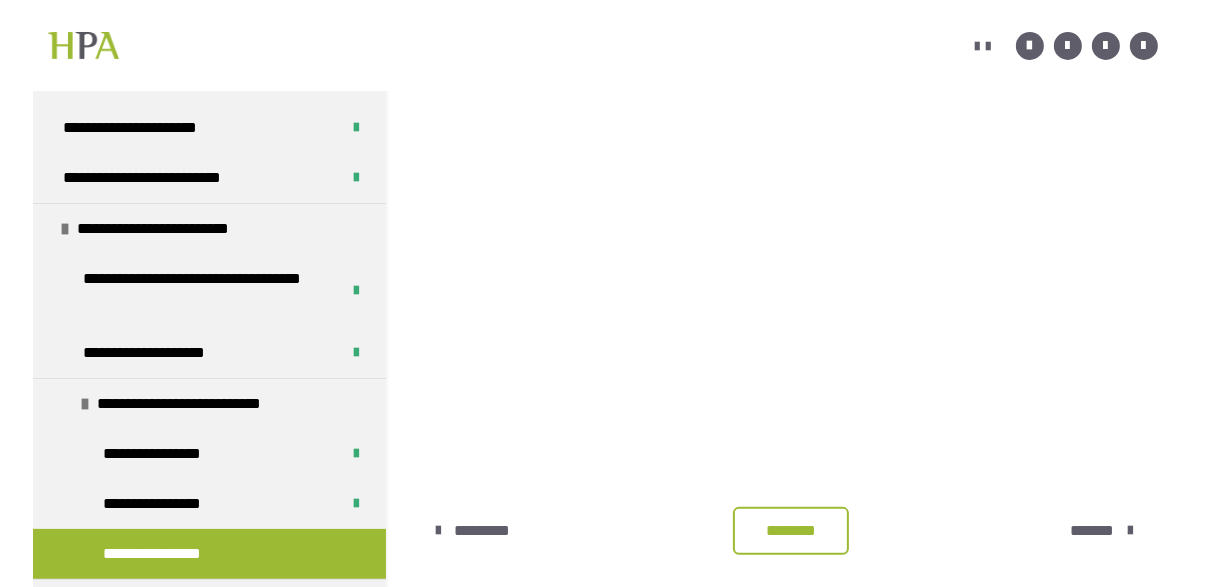 scroll, scrollTop: 296, scrollLeft: 0, axis: vertical 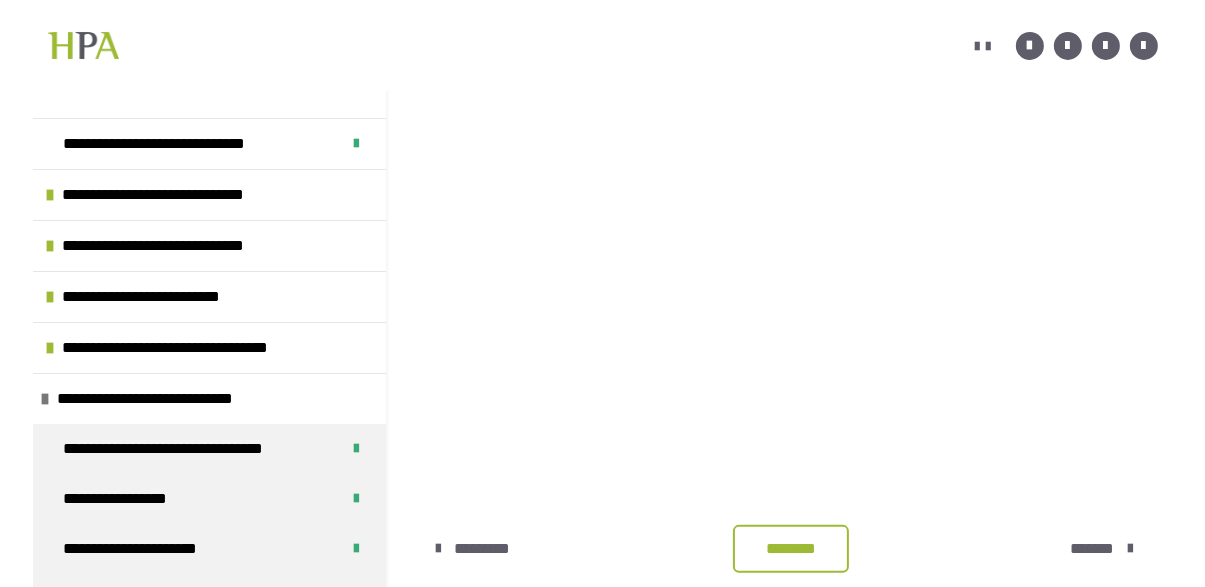click on "********" at bounding box center (791, 549) 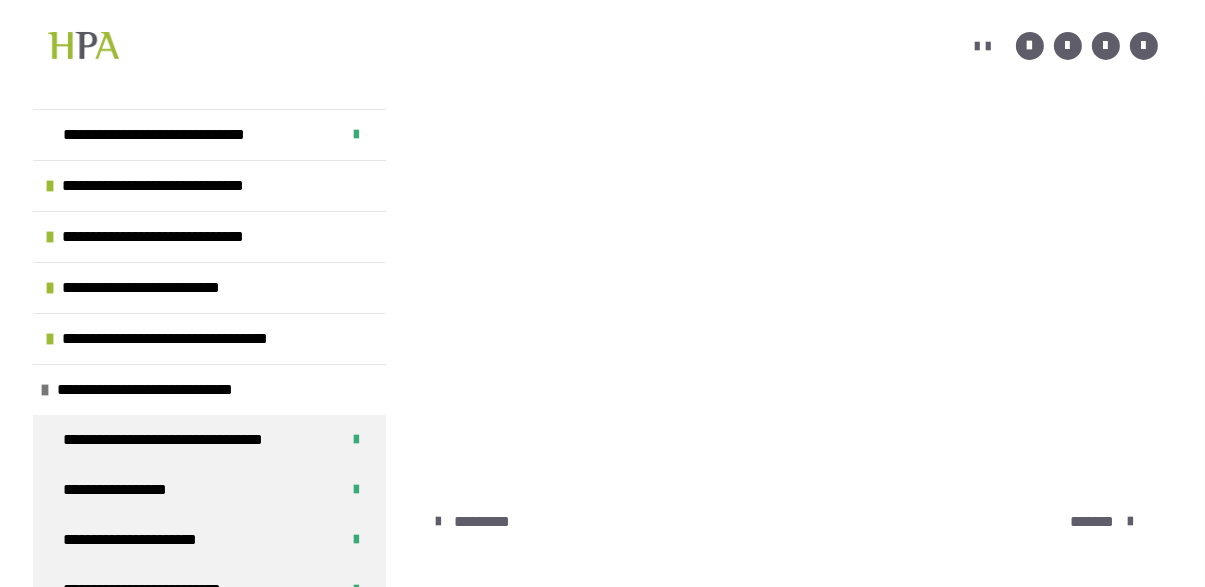 scroll, scrollTop: 431, scrollLeft: 0, axis: vertical 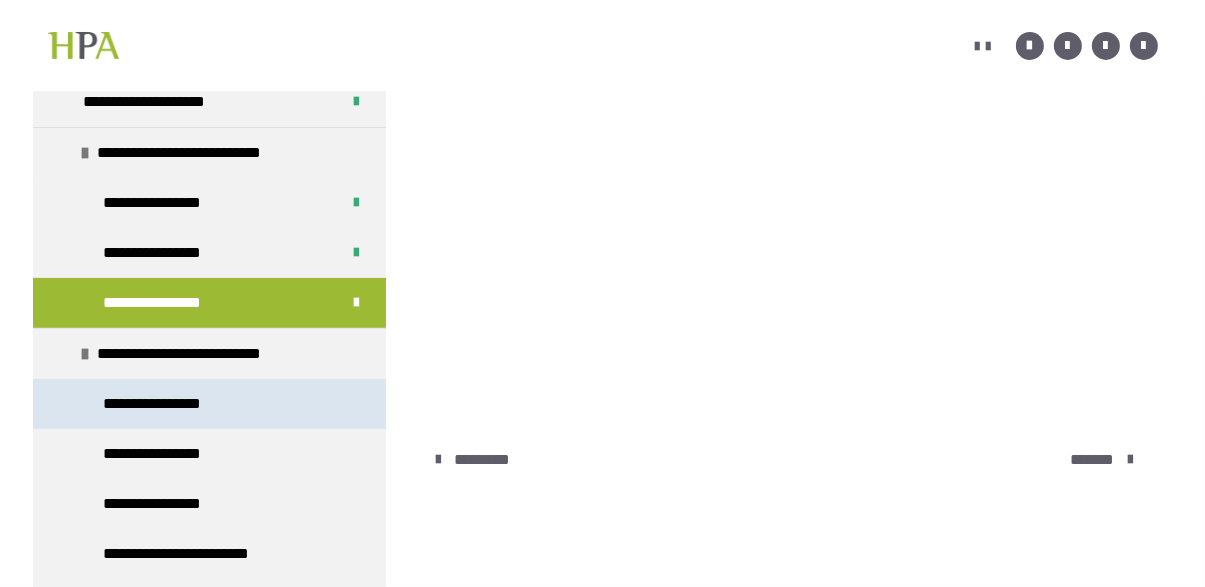 click on "**********" at bounding box center [209, 404] 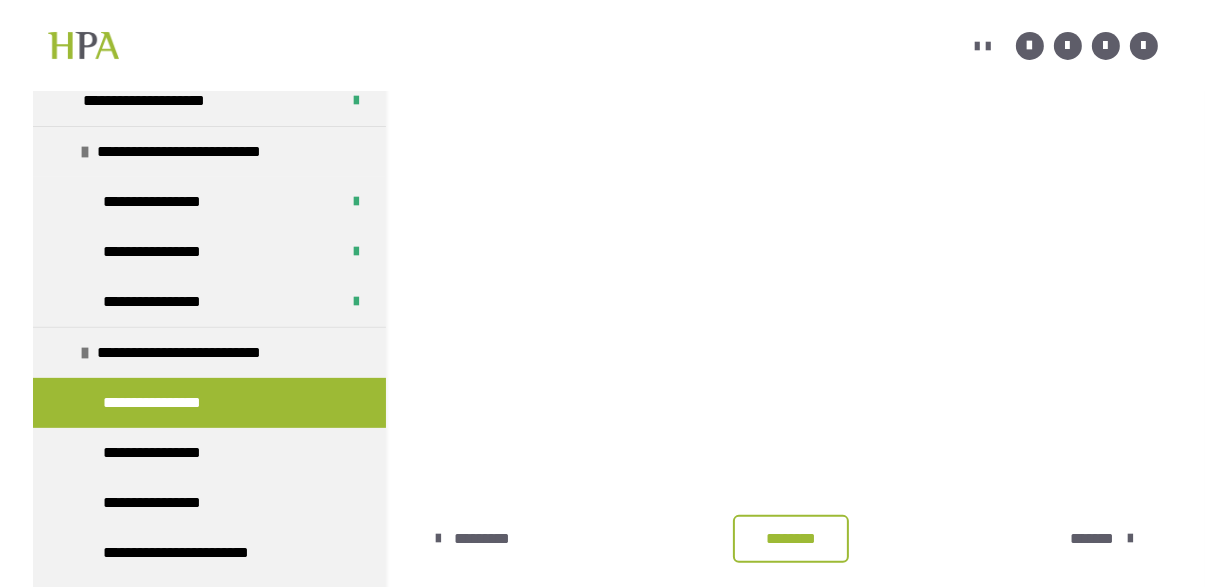 scroll, scrollTop: 280, scrollLeft: 0, axis: vertical 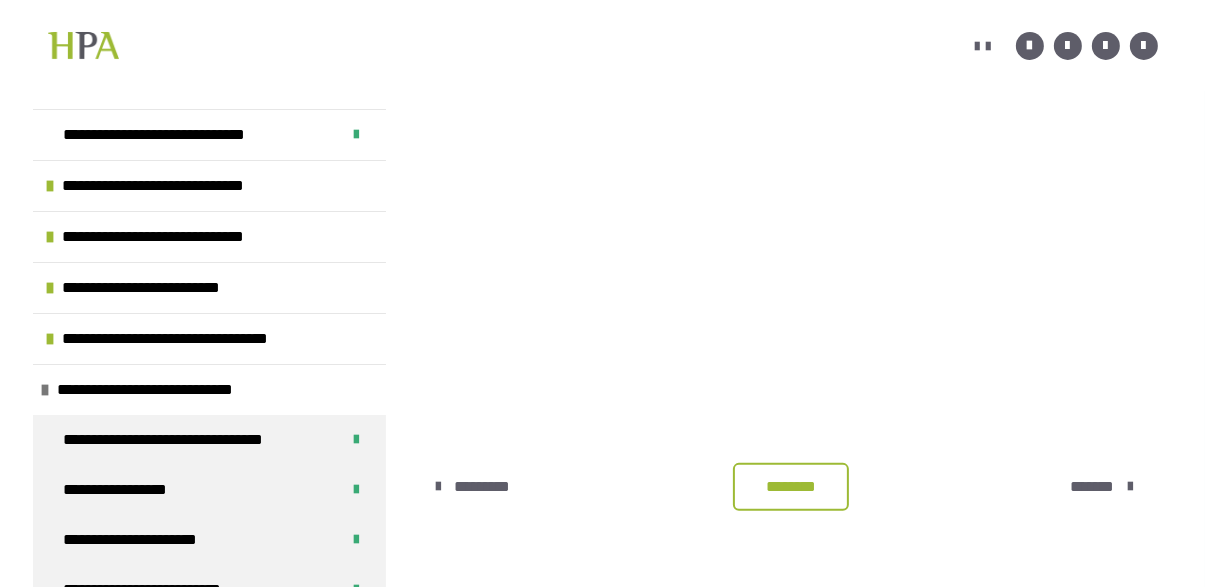 click on "********" at bounding box center (791, 487) 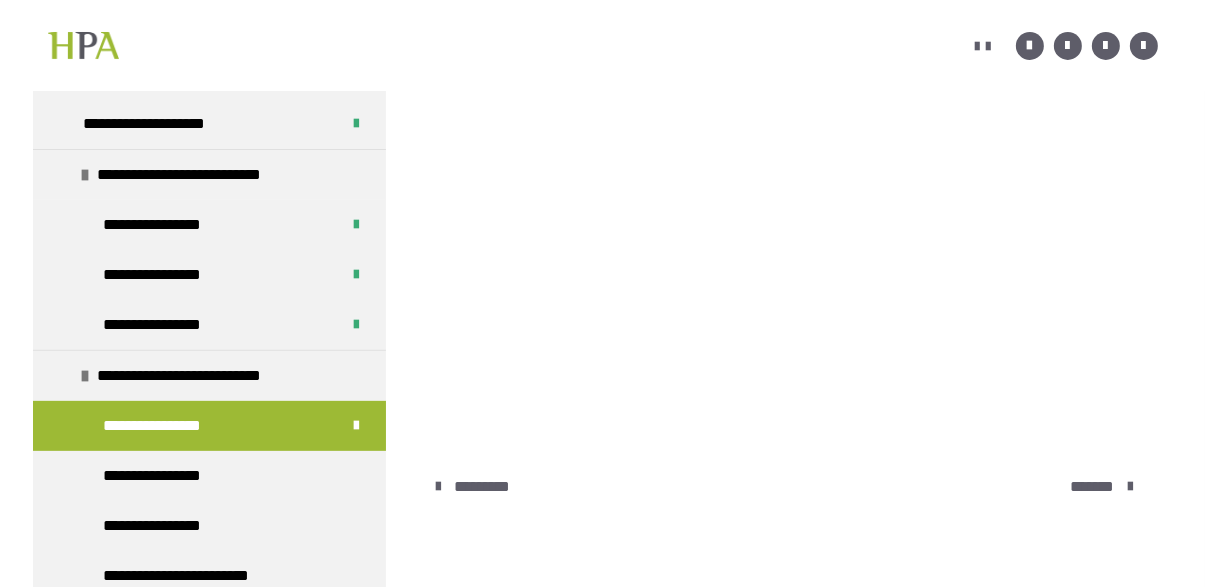 scroll, scrollTop: 649, scrollLeft: 0, axis: vertical 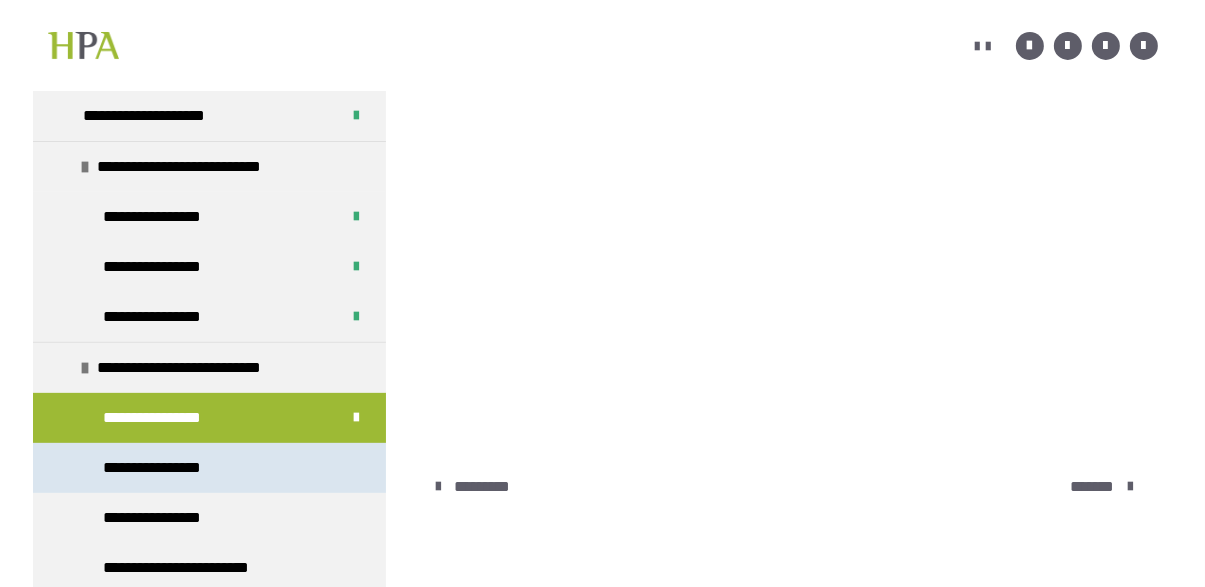 click on "**********" at bounding box center (209, 468) 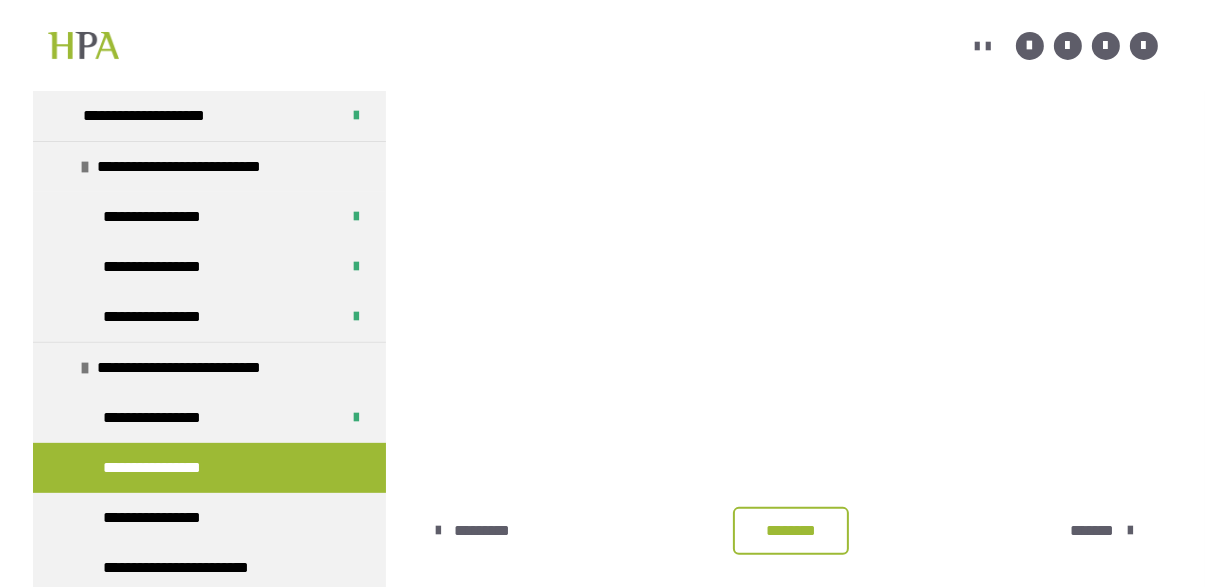 click on "********" at bounding box center (791, 531) 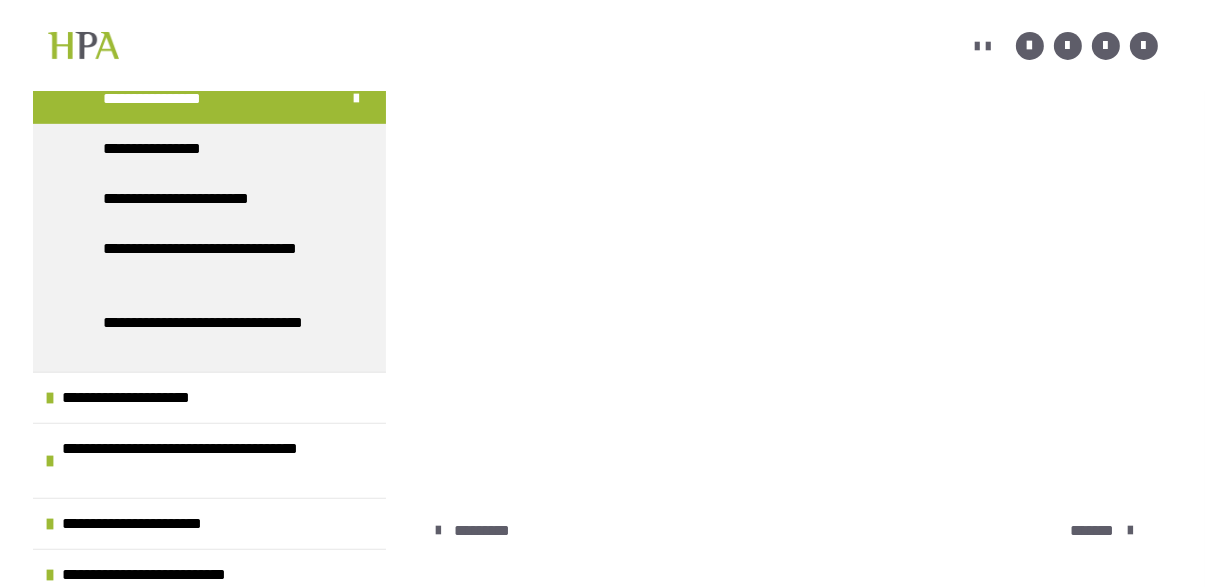 scroll, scrollTop: 1099, scrollLeft: 0, axis: vertical 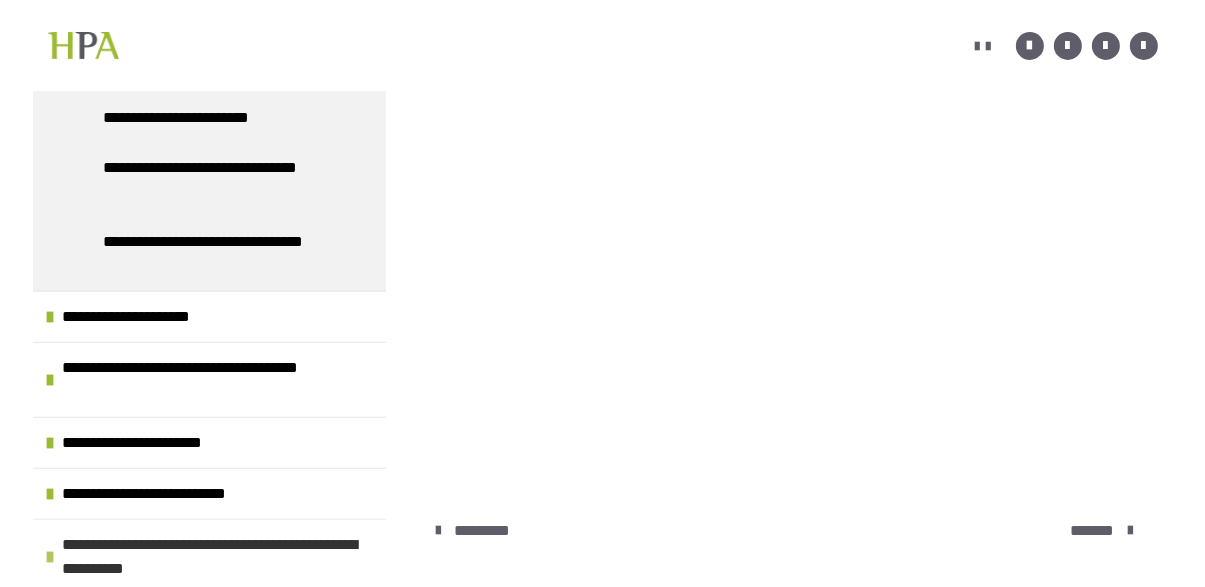 click on "**********" at bounding box center [219, 557] 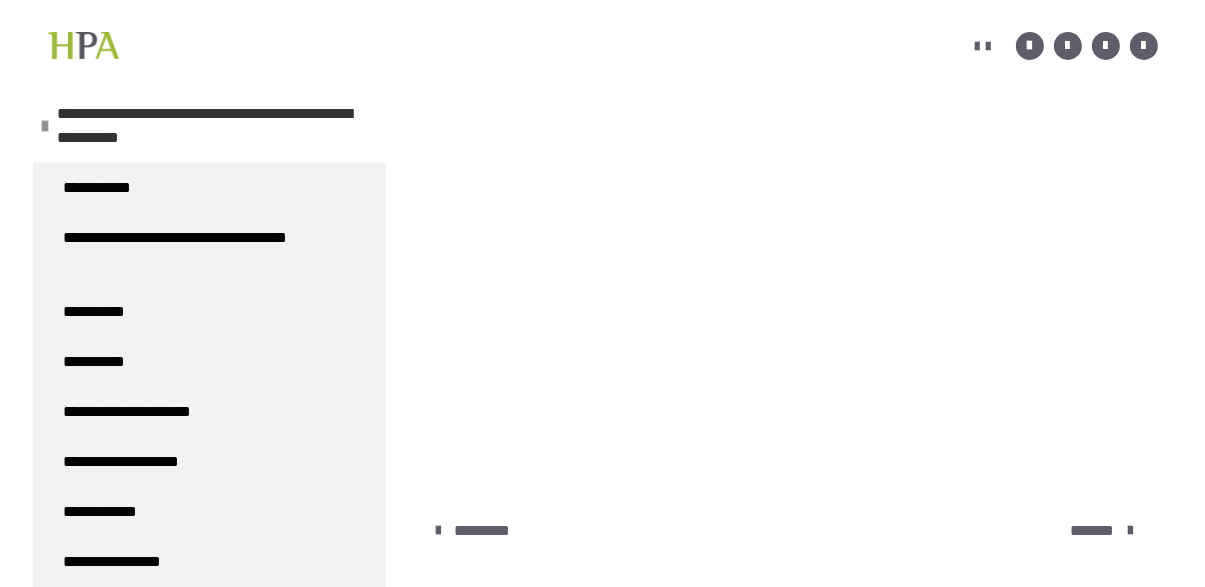 scroll, scrollTop: 1533, scrollLeft: 0, axis: vertical 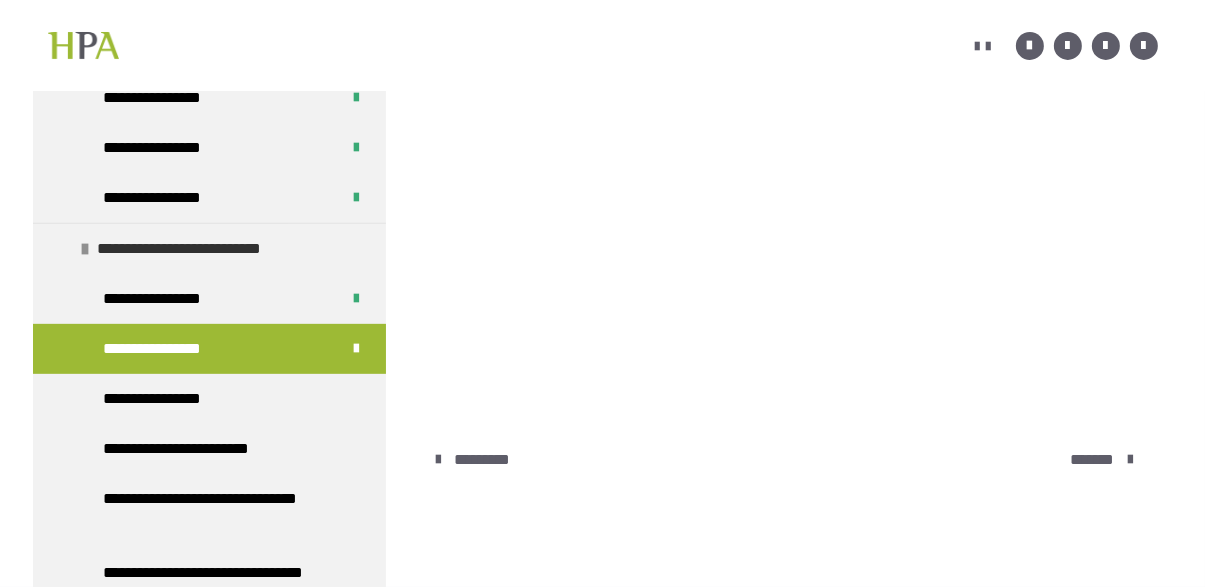 click at bounding box center [85, 249] 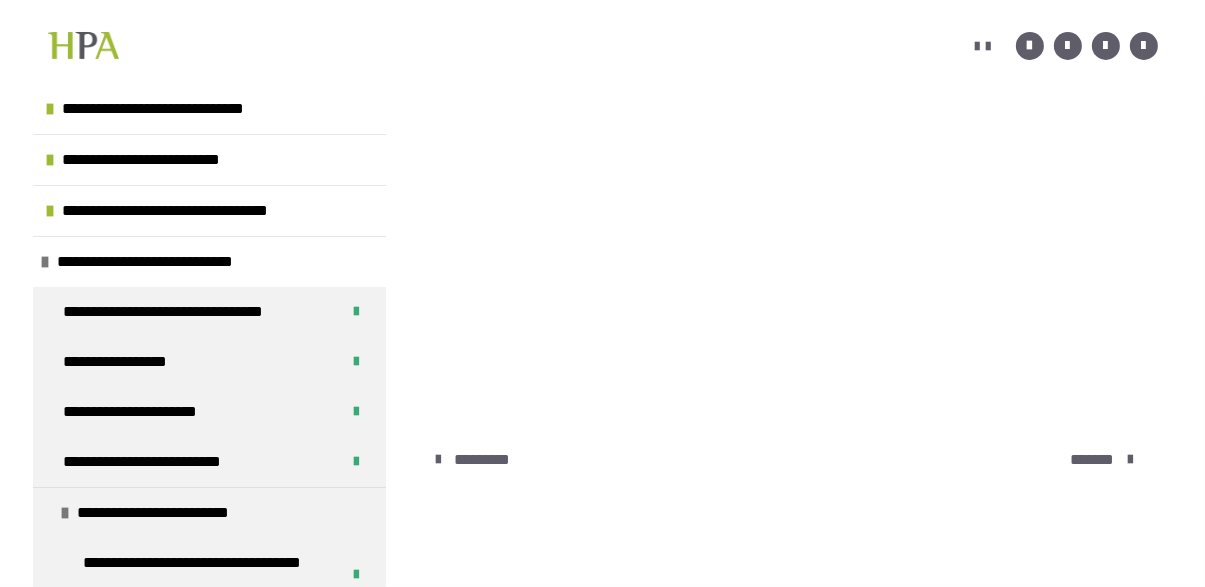 scroll, scrollTop: 125, scrollLeft: 0, axis: vertical 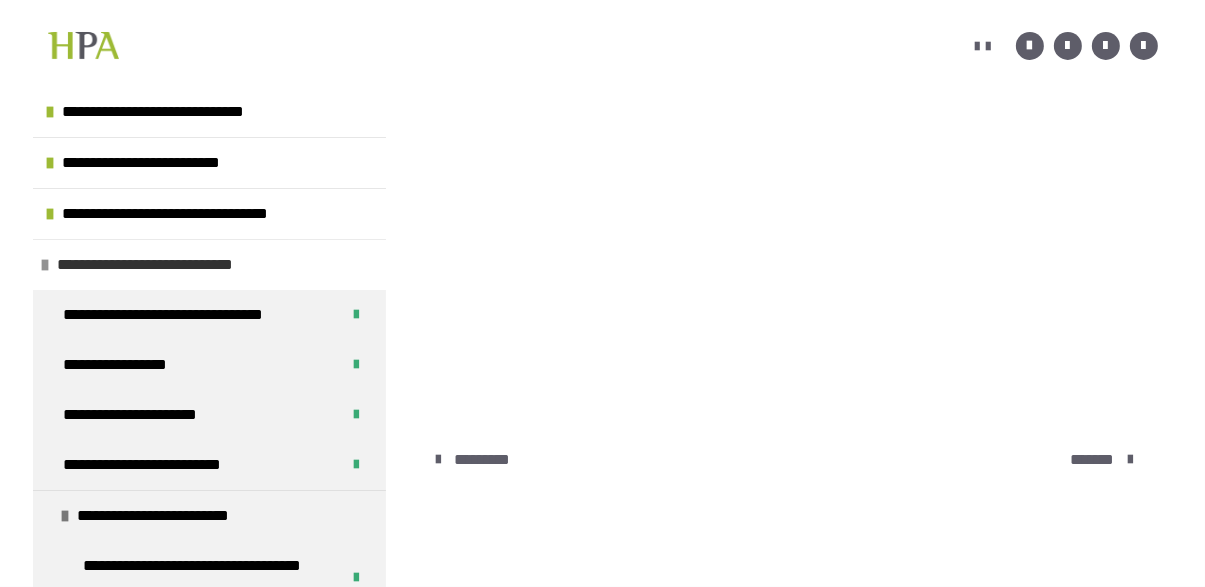 click at bounding box center [45, 265] 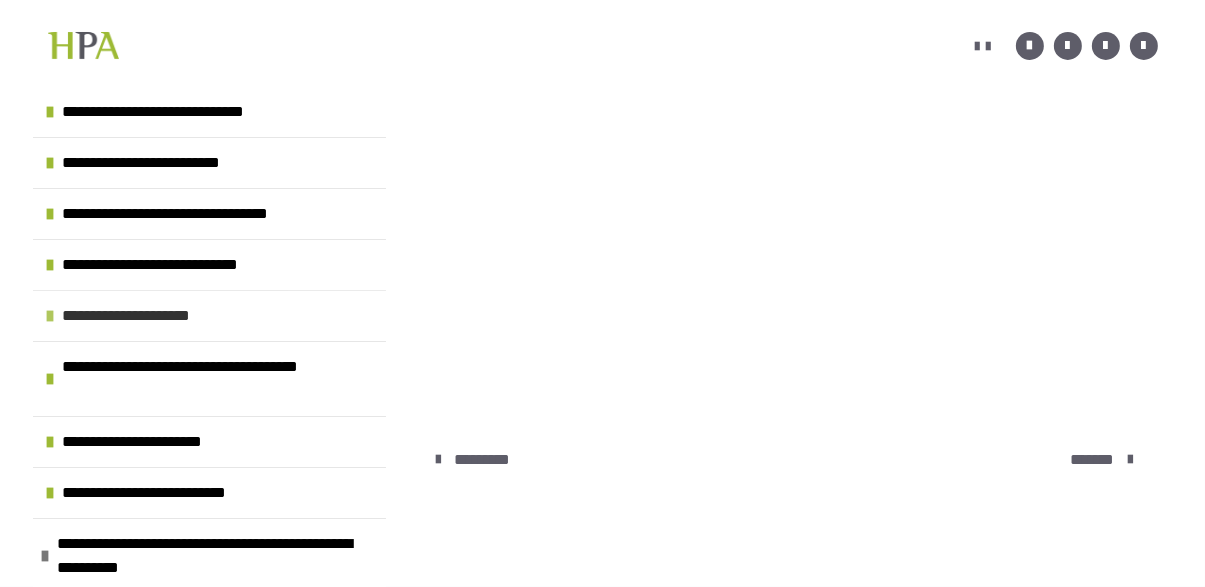 click on "**********" at bounding box center [148, 316] 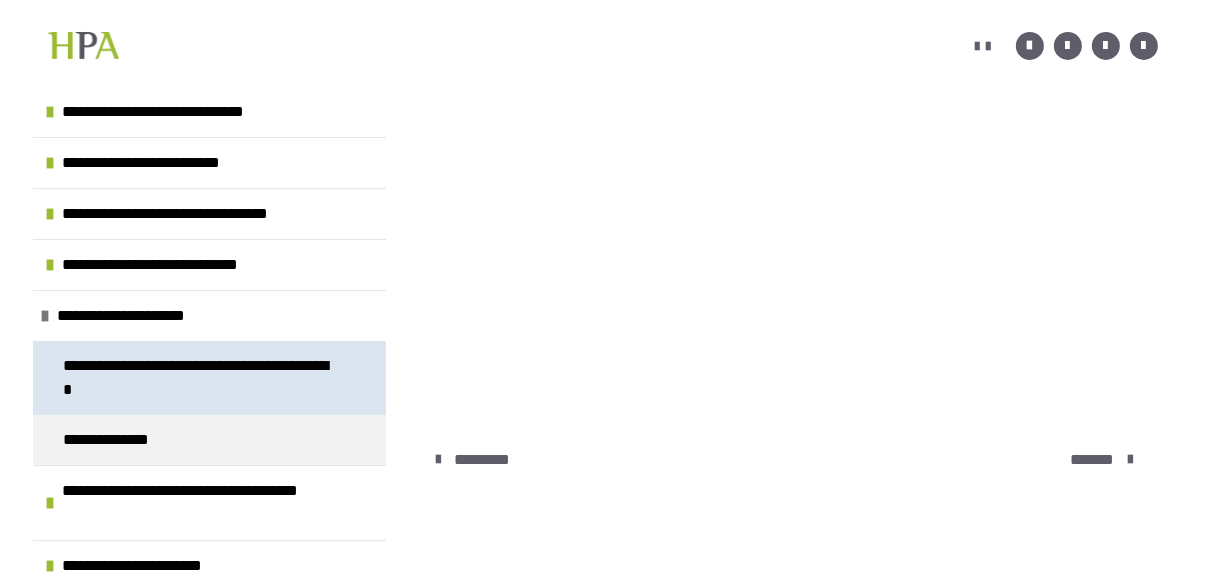 click on "**********" at bounding box center (201, 378) 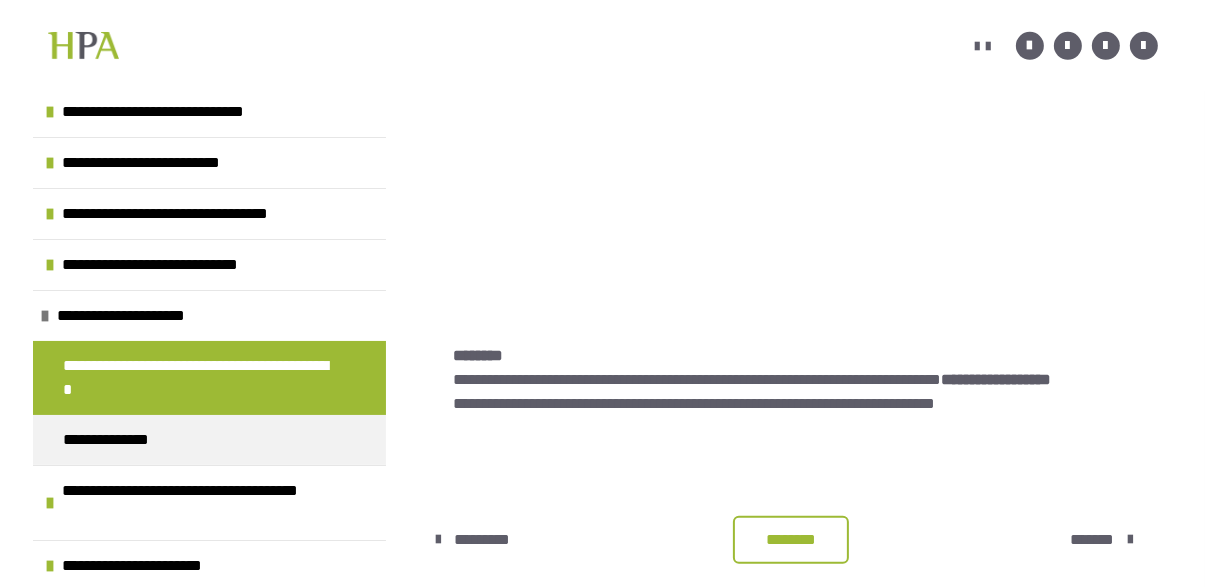 scroll, scrollTop: 831, scrollLeft: 0, axis: vertical 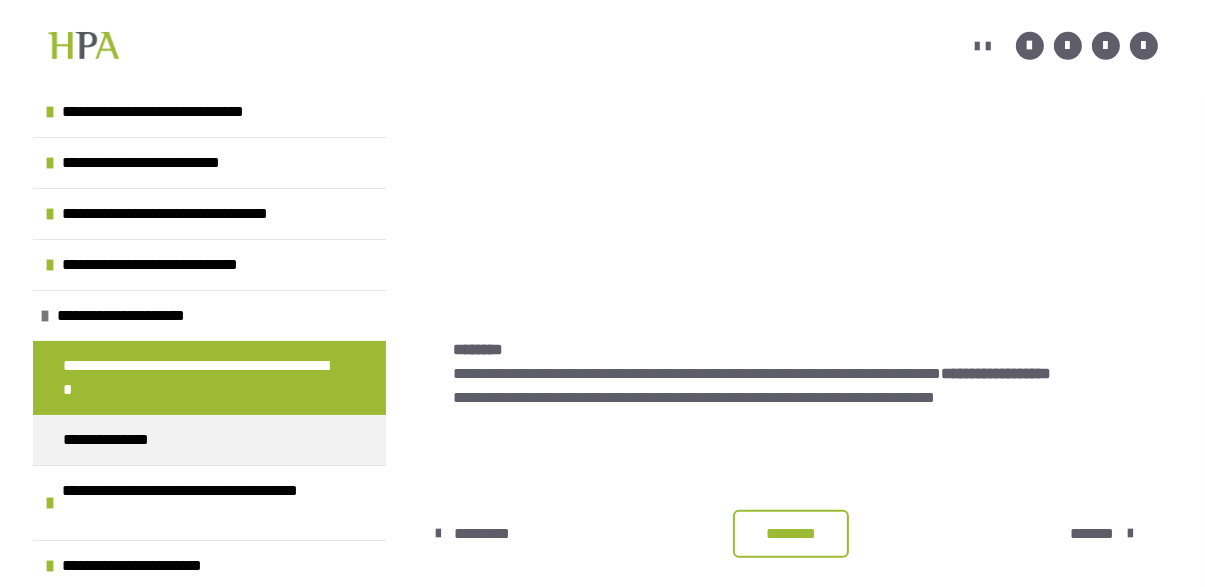 click on "********" at bounding box center [791, 534] 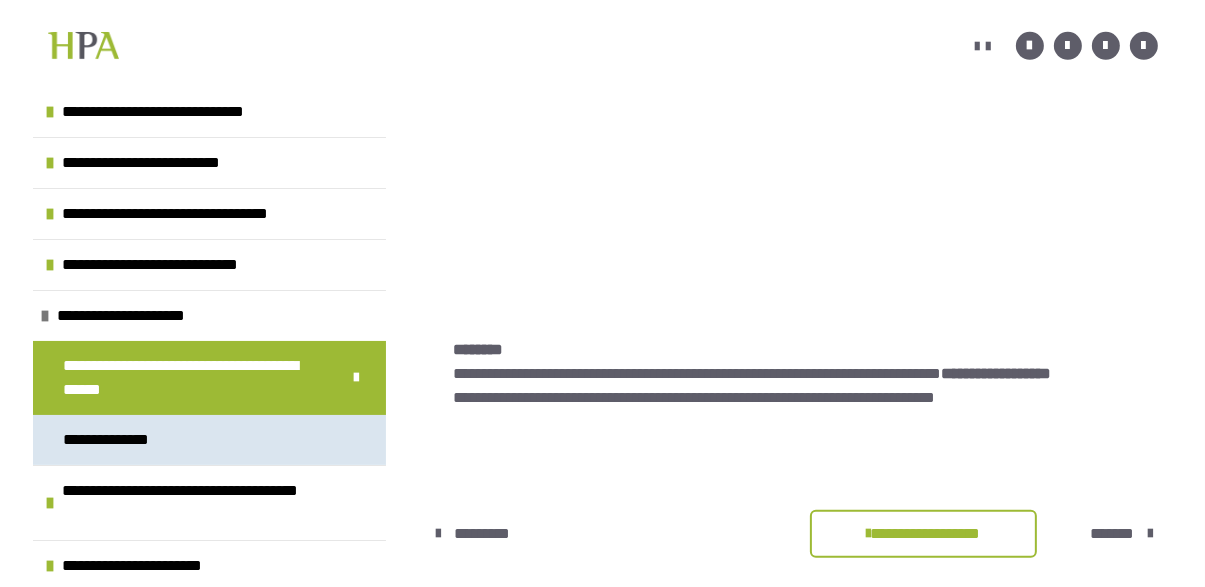click on "**********" at bounding box center (209, 440) 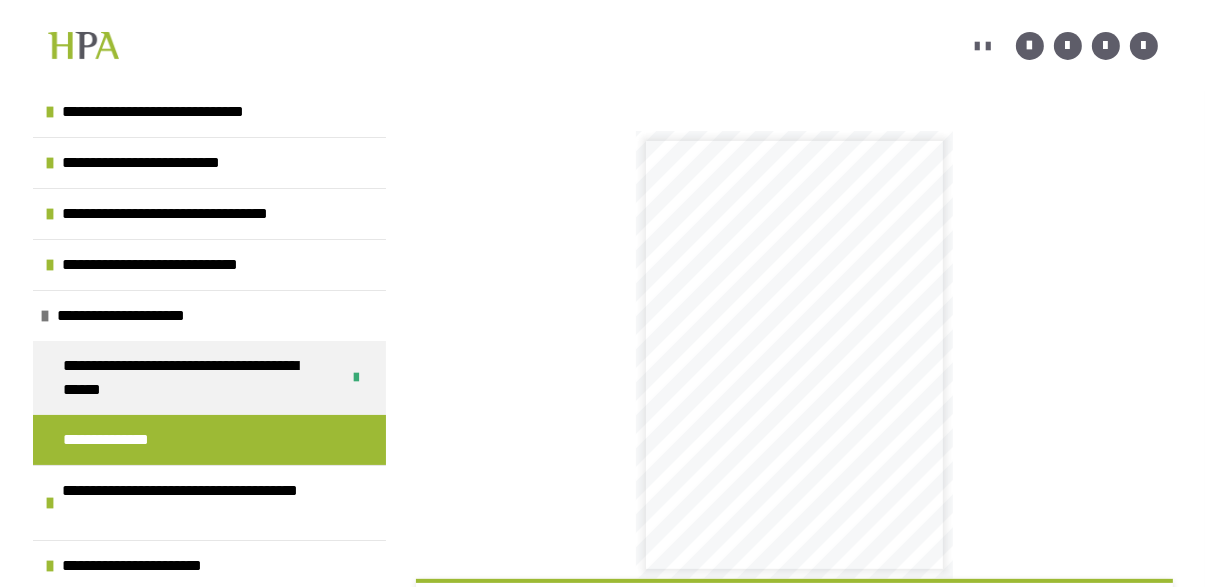 scroll, scrollTop: 555, scrollLeft: 0, axis: vertical 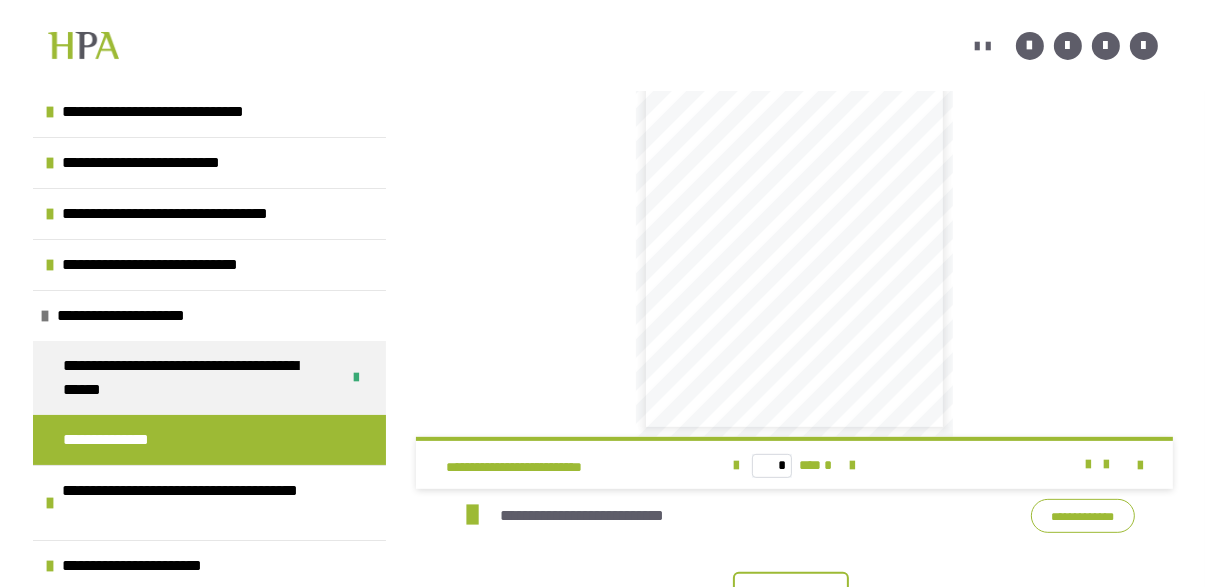 click on "**********" at bounding box center [863, 307] 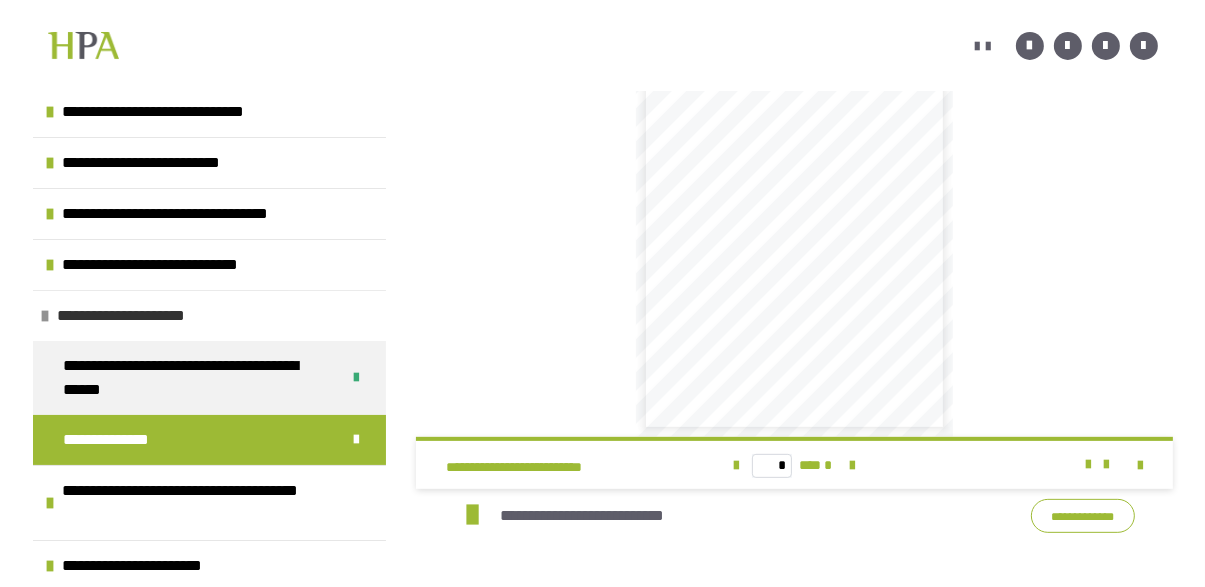 click at bounding box center (45, 316) 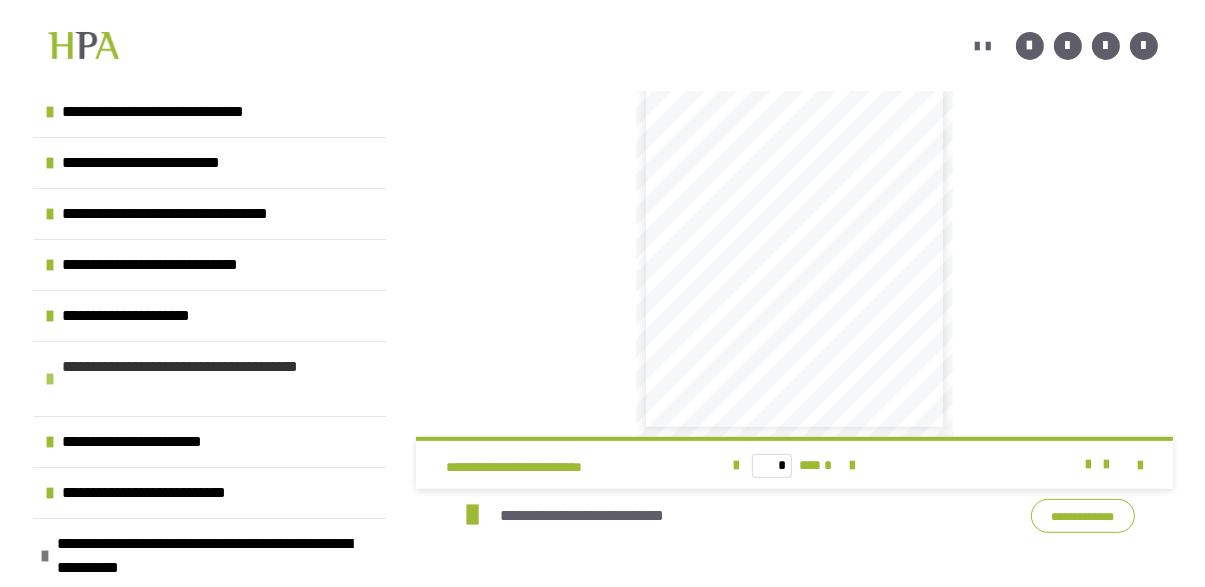 click on "**********" at bounding box center (209, 378) 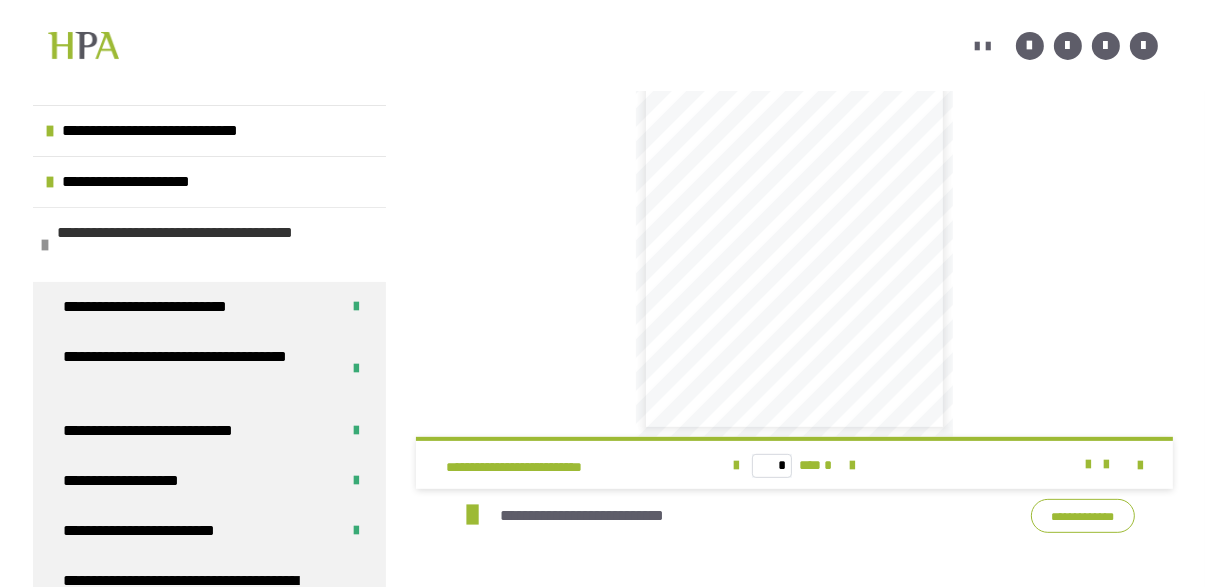 scroll, scrollTop: 229, scrollLeft: 0, axis: vertical 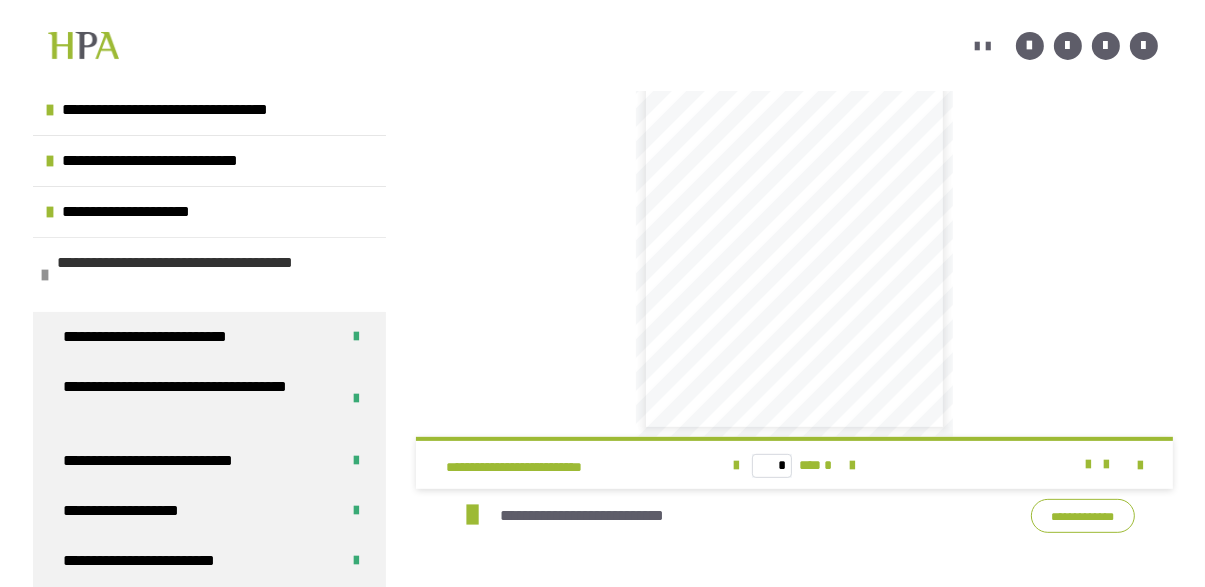 click at bounding box center (45, 275) 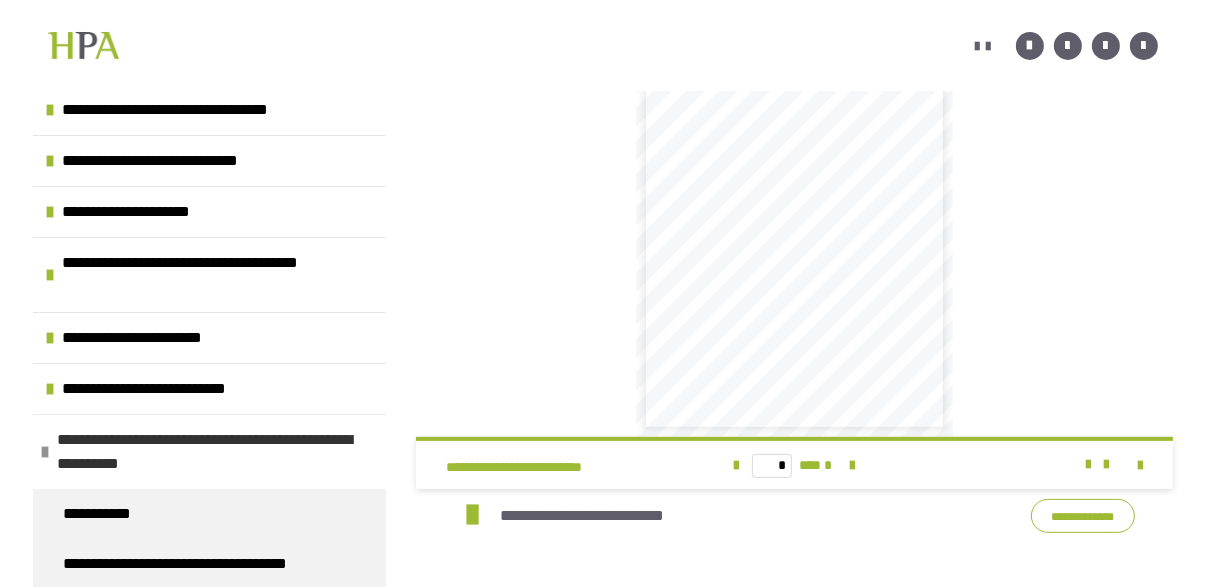 click on "**********" at bounding box center (209, 451) 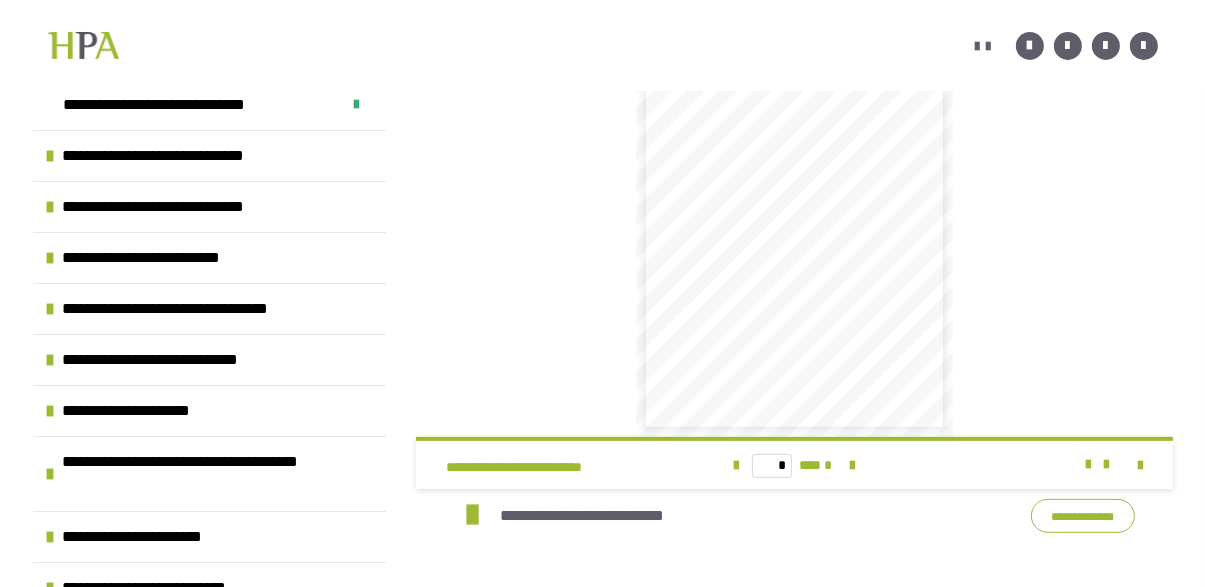 scroll, scrollTop: 0, scrollLeft: 0, axis: both 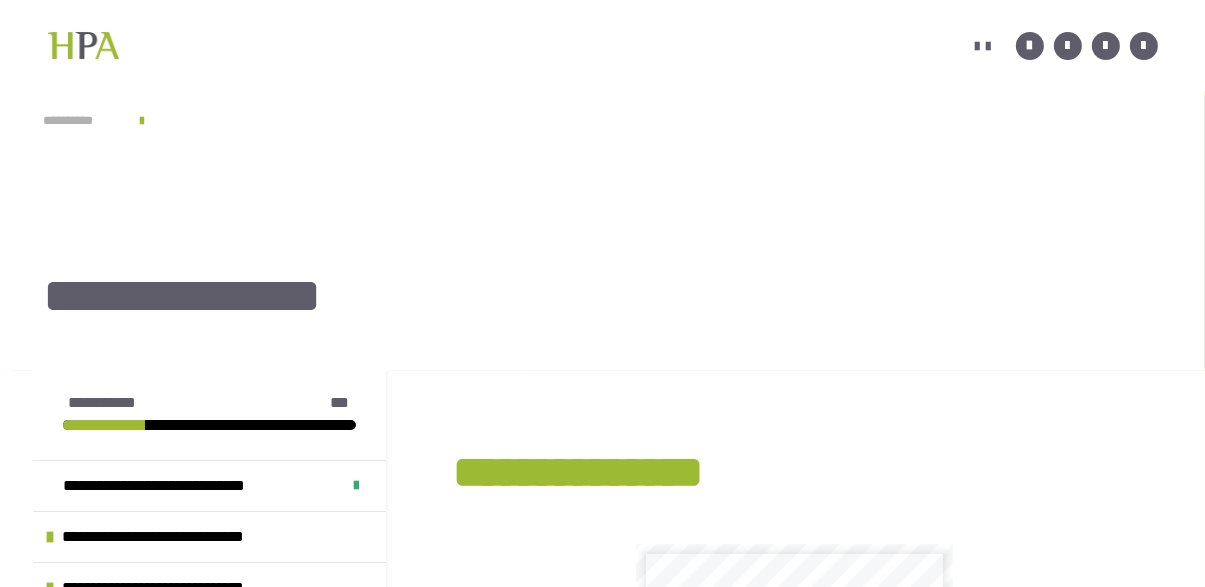 click on "**********" at bounding box center (81, 121) 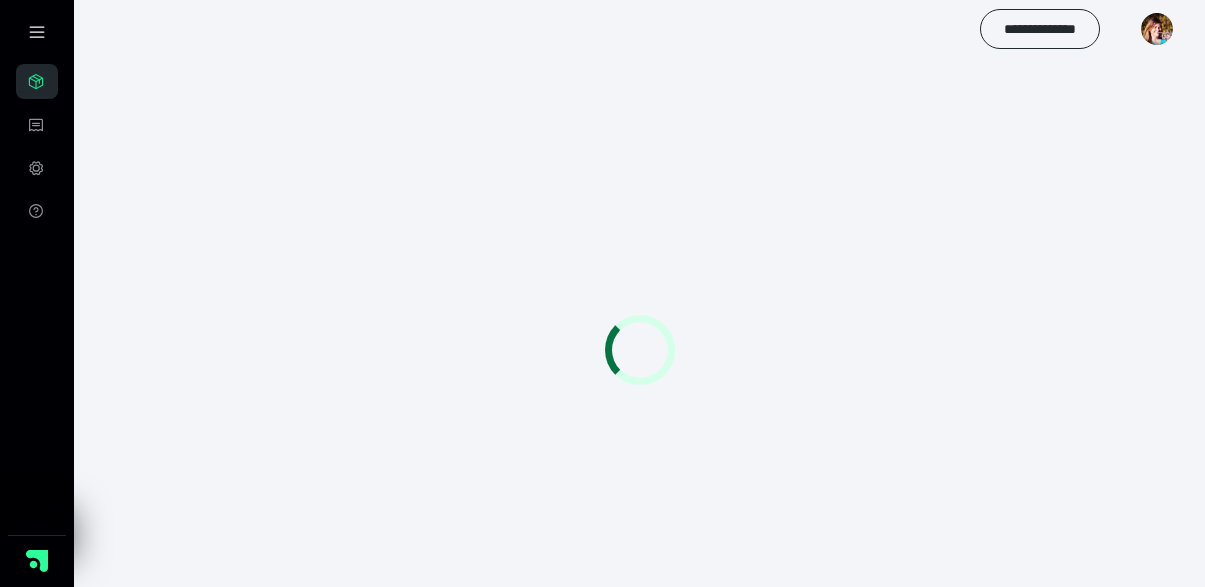 scroll, scrollTop: 0, scrollLeft: 0, axis: both 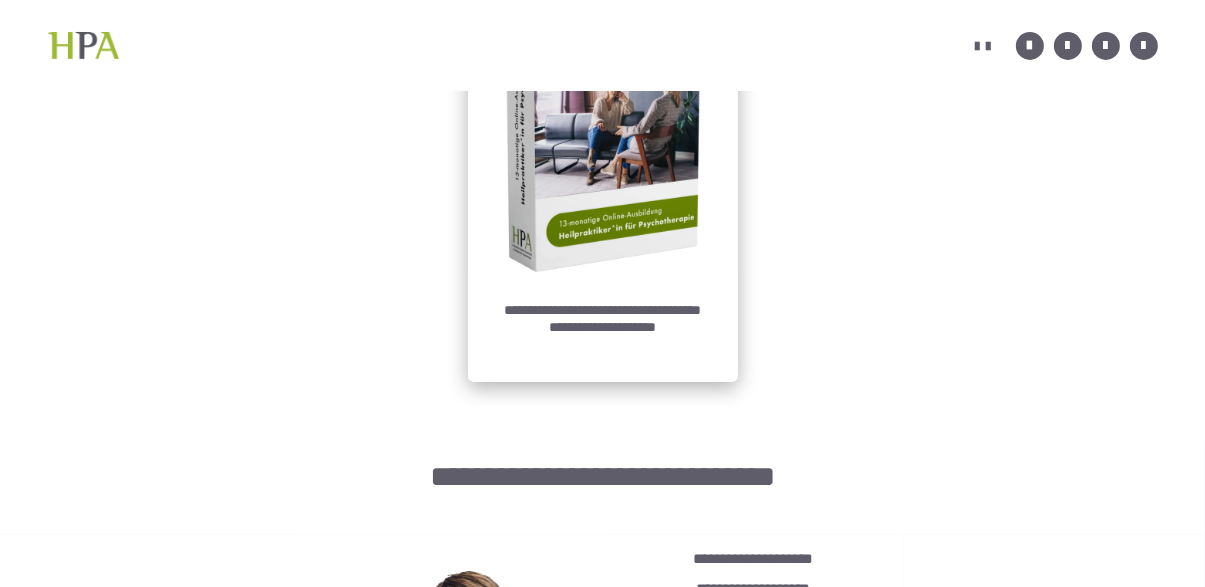 click at bounding box center [603, 137] 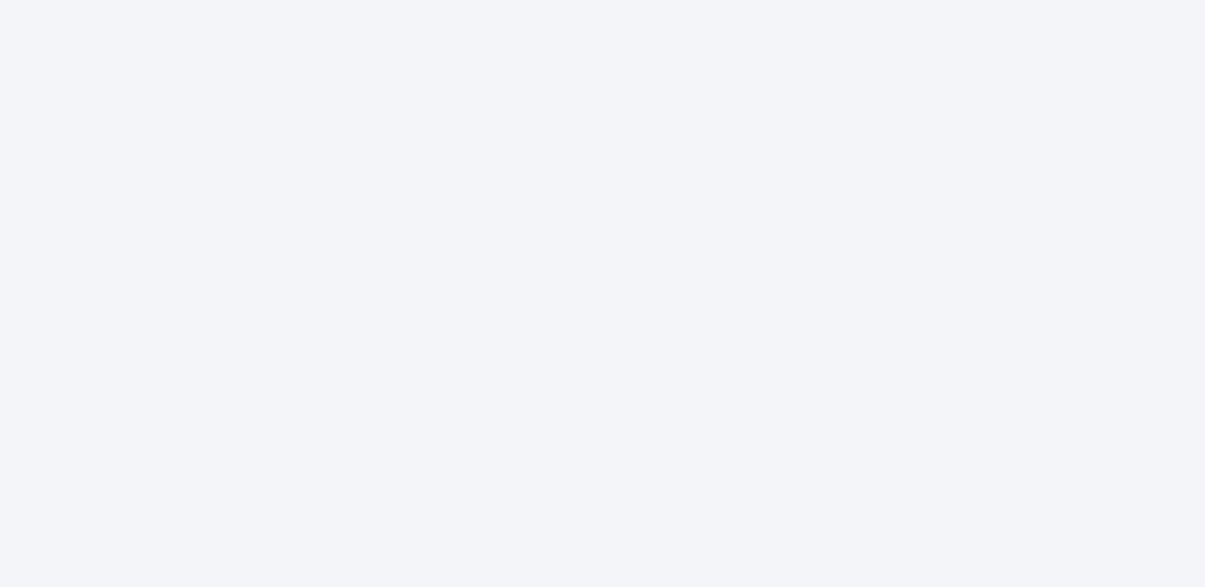 scroll, scrollTop: 0, scrollLeft: 0, axis: both 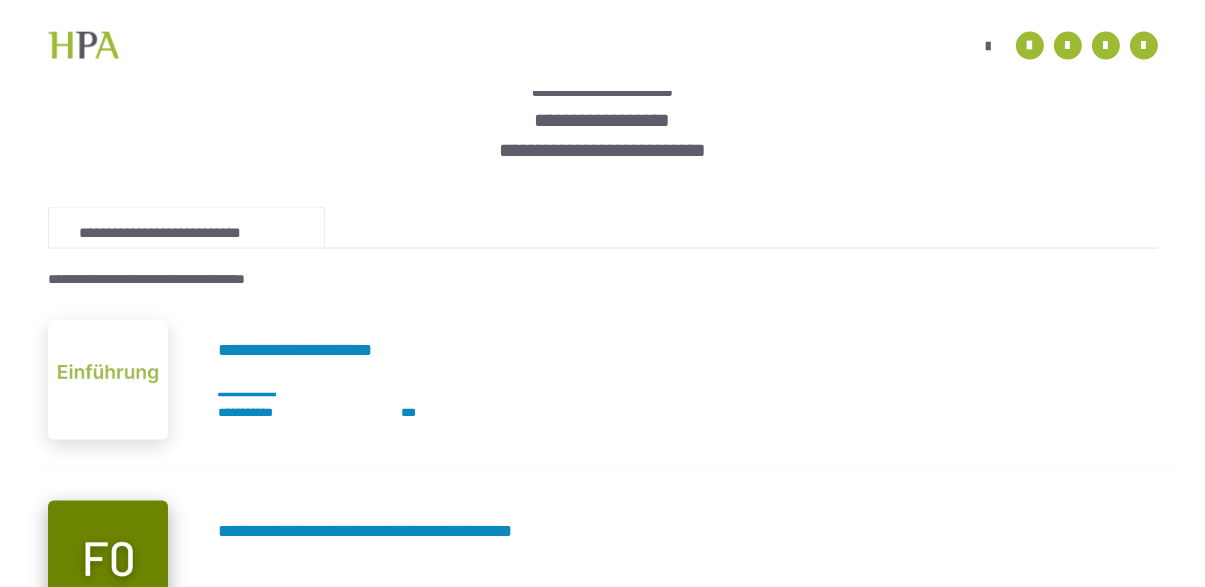 click at bounding box center (108, 561) 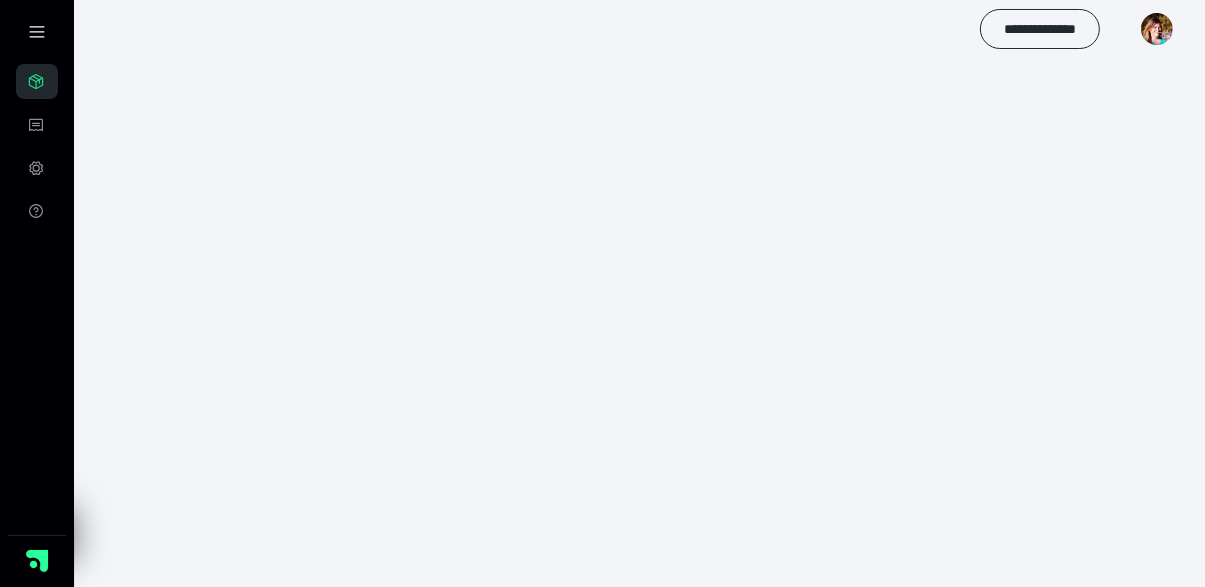 scroll, scrollTop: 56, scrollLeft: 0, axis: vertical 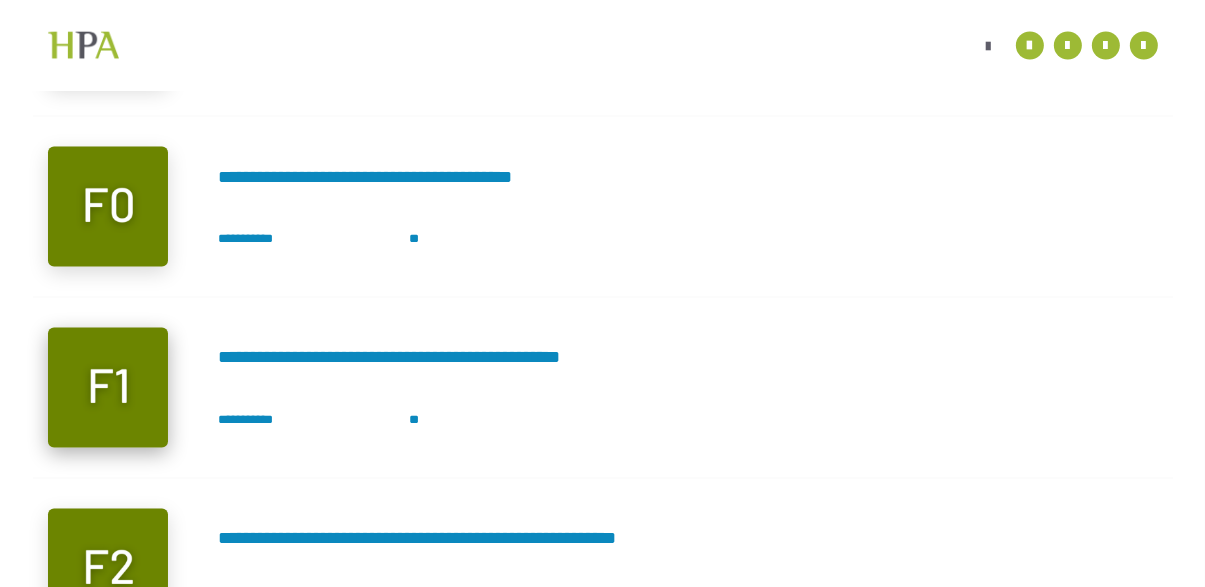click at bounding box center (108, 388) 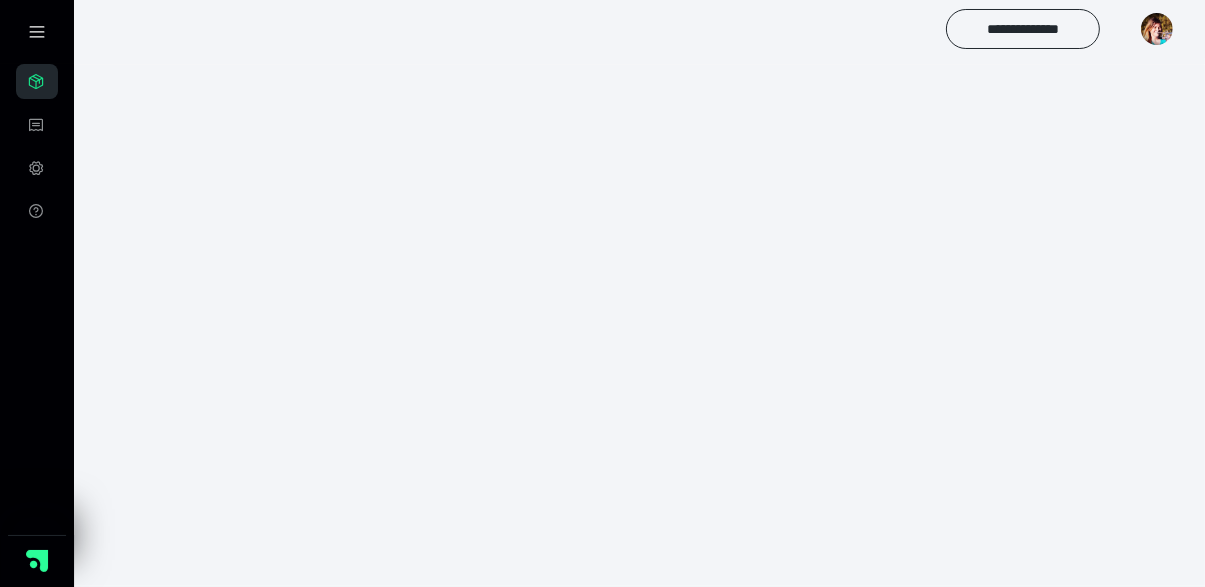 scroll, scrollTop: 56, scrollLeft: 0, axis: vertical 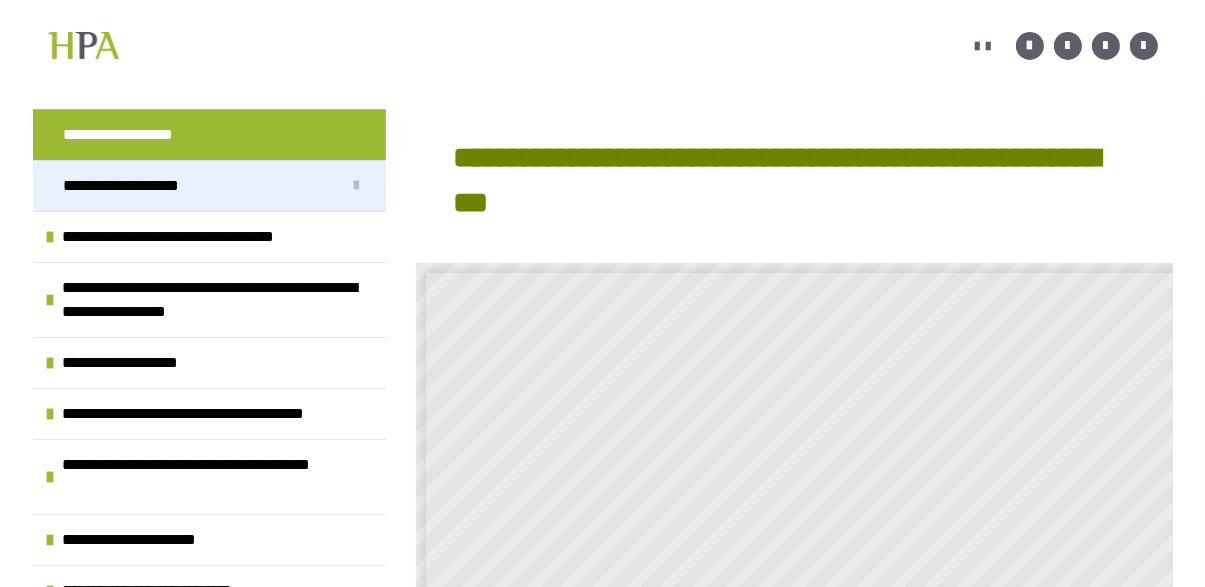 click on "**********" at bounding box center [139, 186] 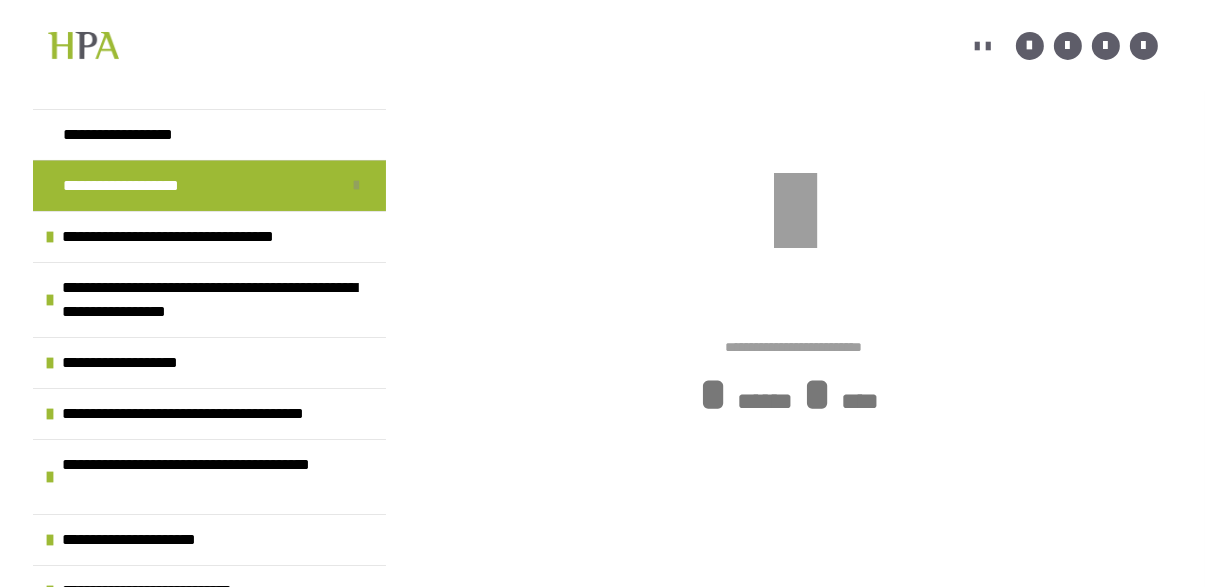 scroll, scrollTop: 431, scrollLeft: 0, axis: vertical 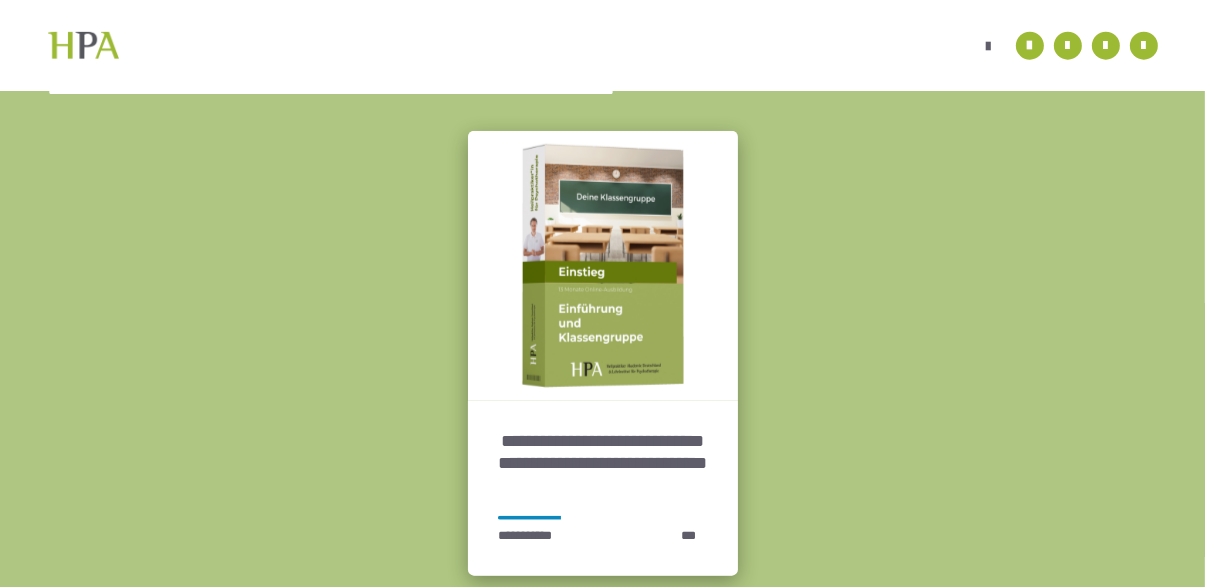 click on "**********" at bounding box center [603, 463] 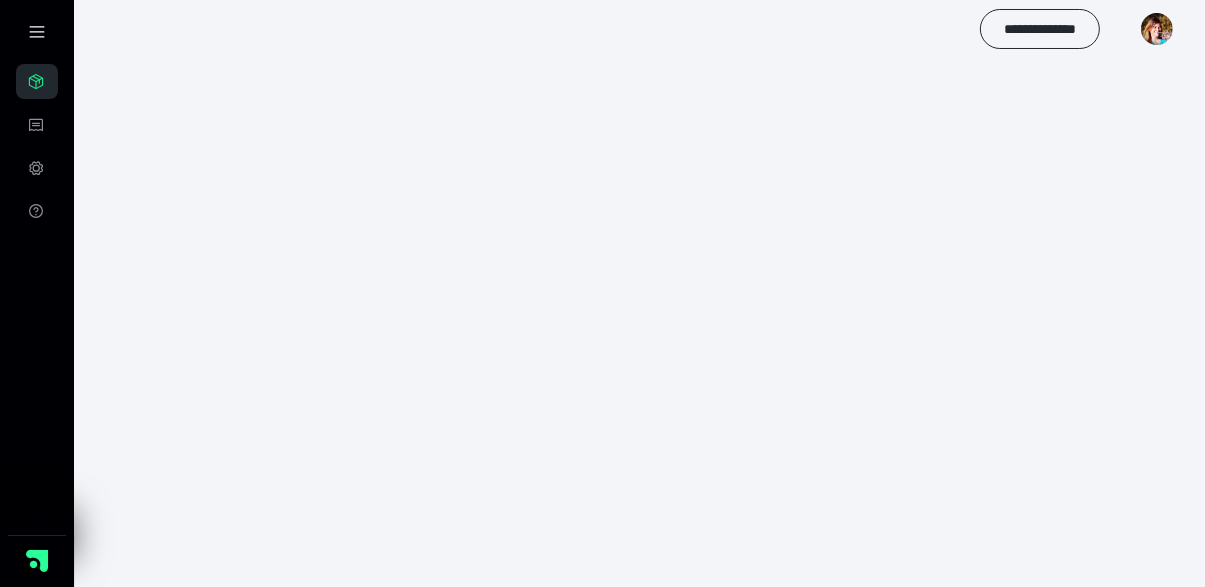 scroll, scrollTop: 56, scrollLeft: 0, axis: vertical 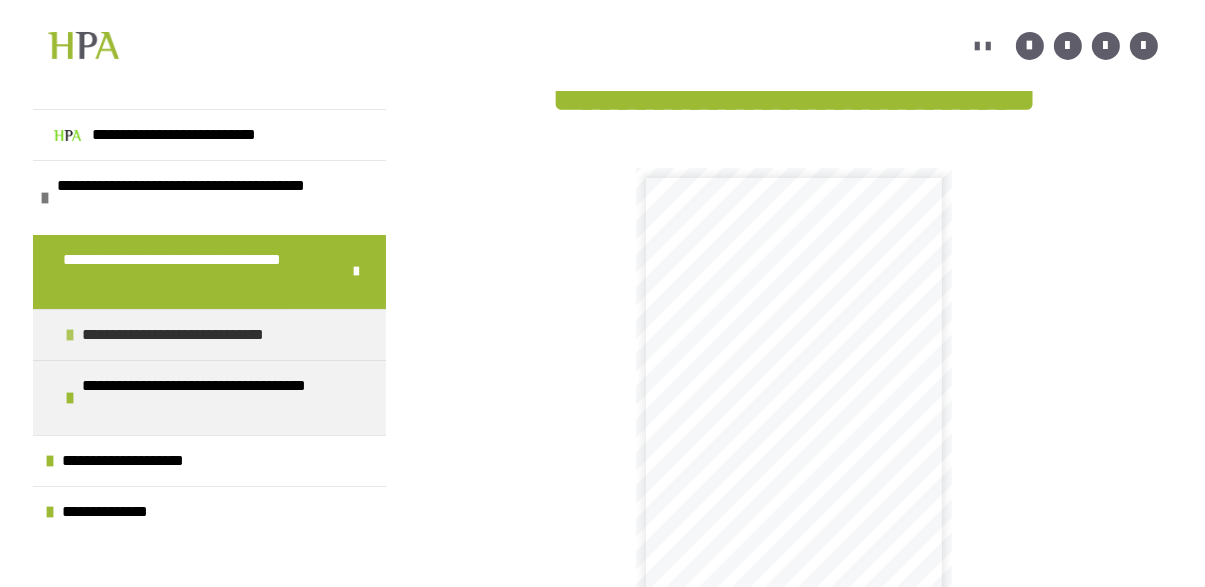 click on "**********" at bounding box center [198, 335] 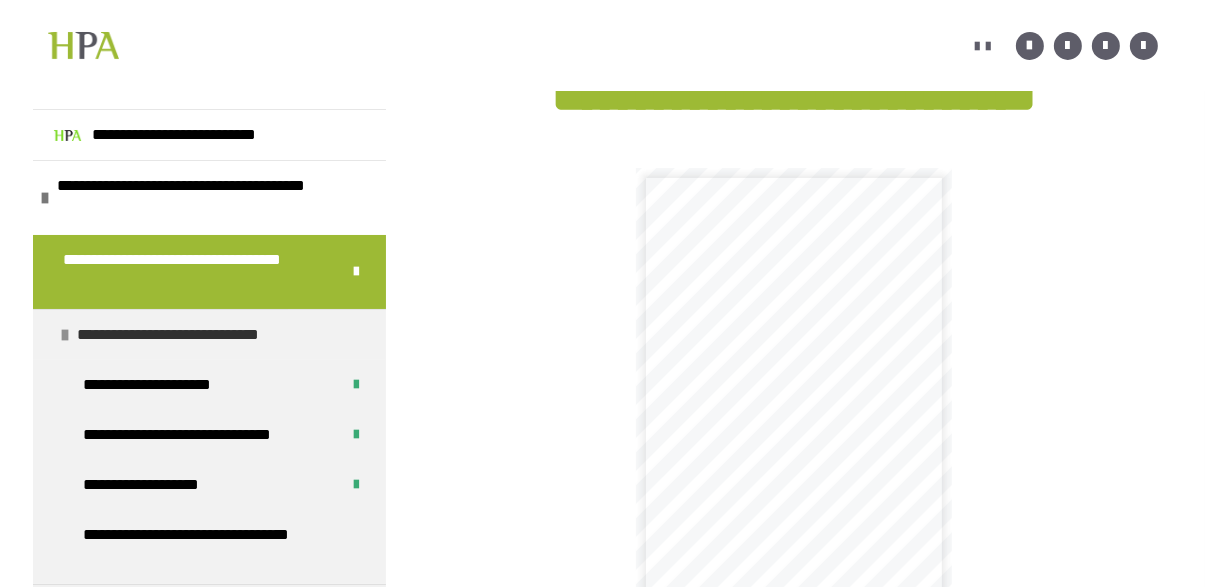 click at bounding box center (65, 335) 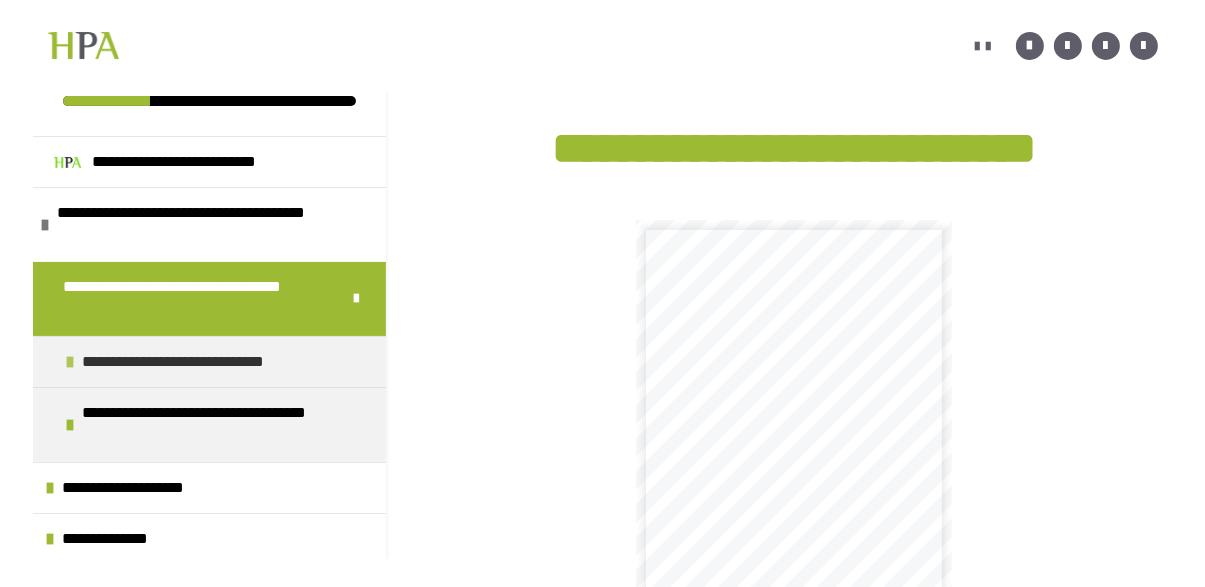 scroll, scrollTop: 324, scrollLeft: 0, axis: vertical 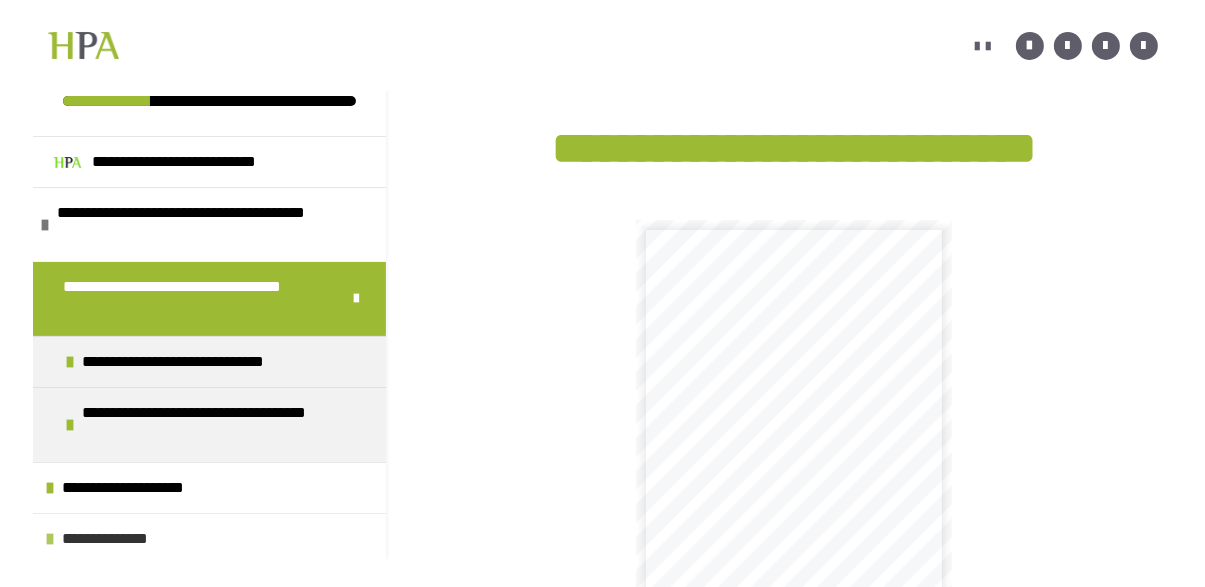 click on "**********" at bounding box center [209, 538] 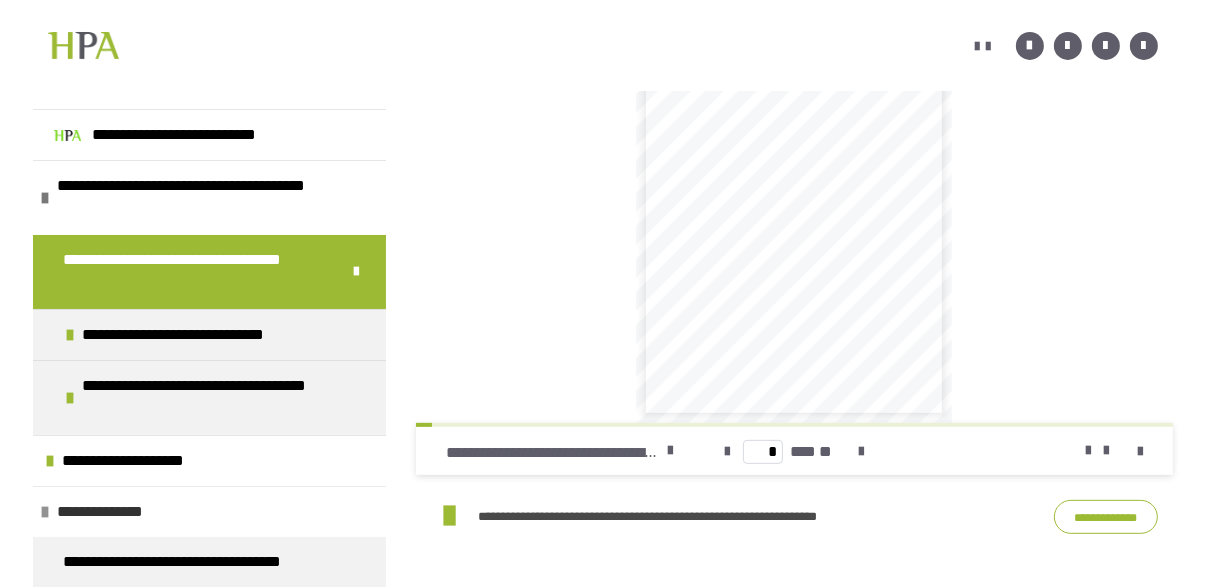 scroll, scrollTop: 584, scrollLeft: 0, axis: vertical 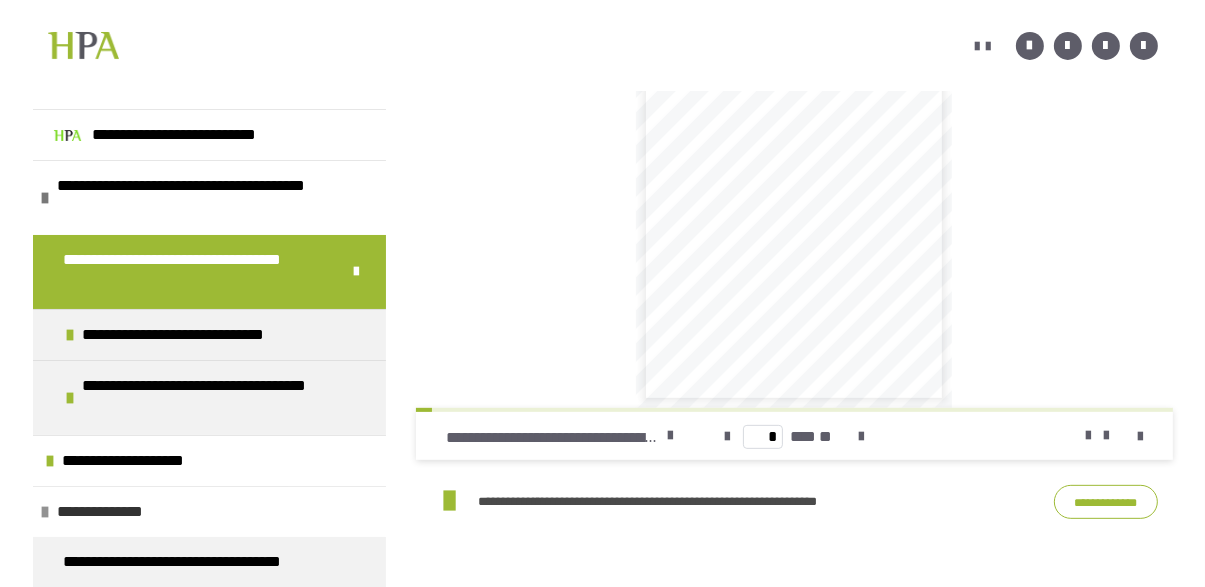click on "**********" at bounding box center (118, 512) 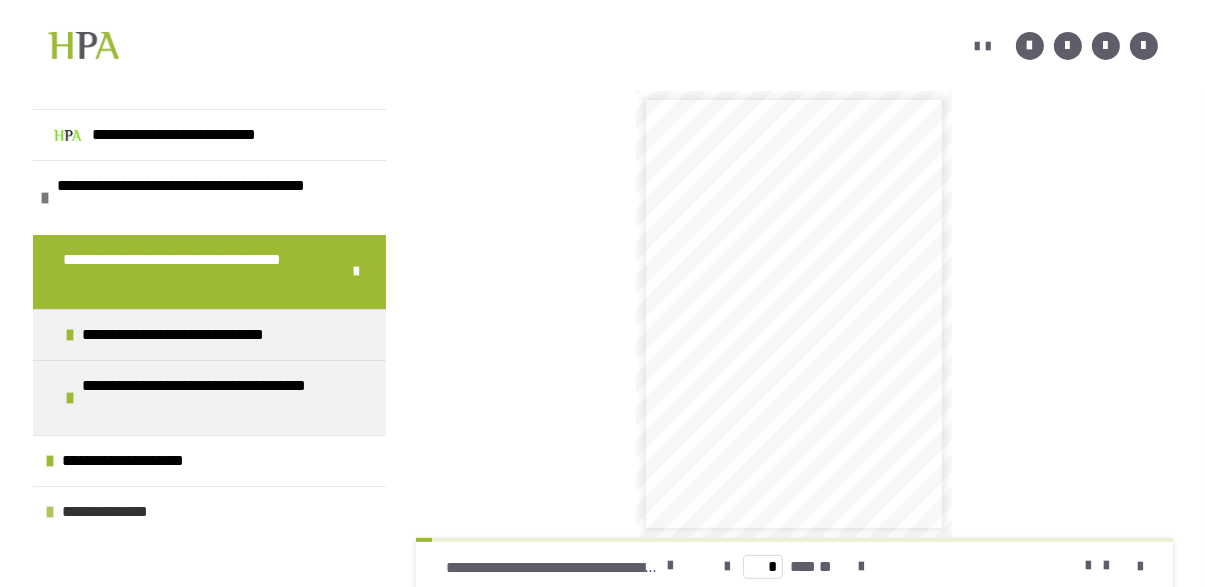 scroll, scrollTop: 412, scrollLeft: 0, axis: vertical 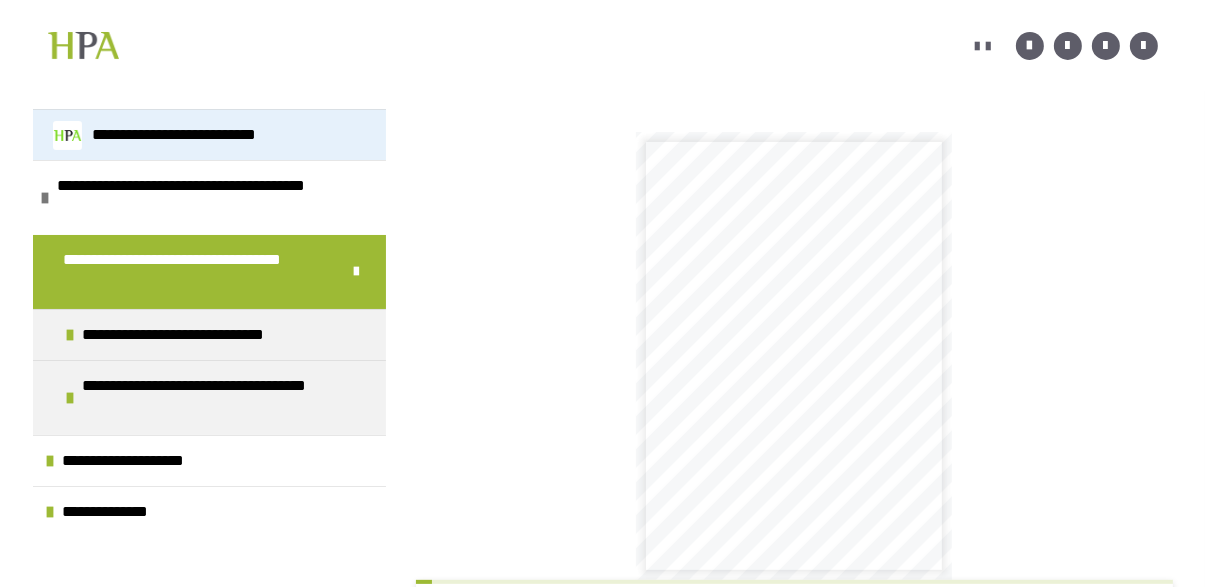 click on "**********" at bounding box center (207, 135) 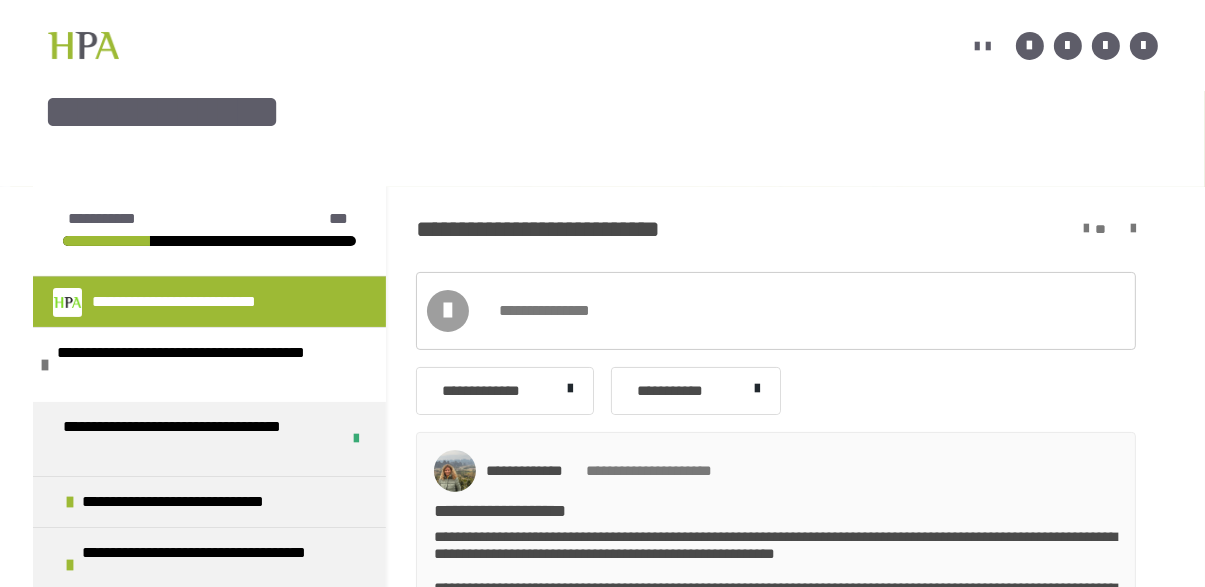 scroll, scrollTop: 184, scrollLeft: 0, axis: vertical 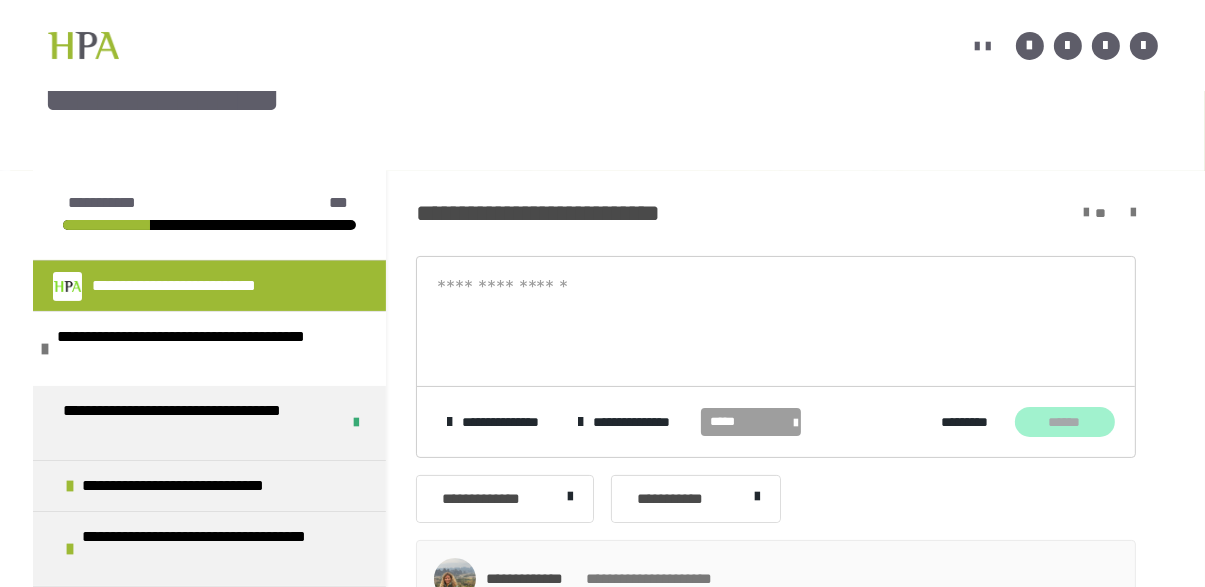 type 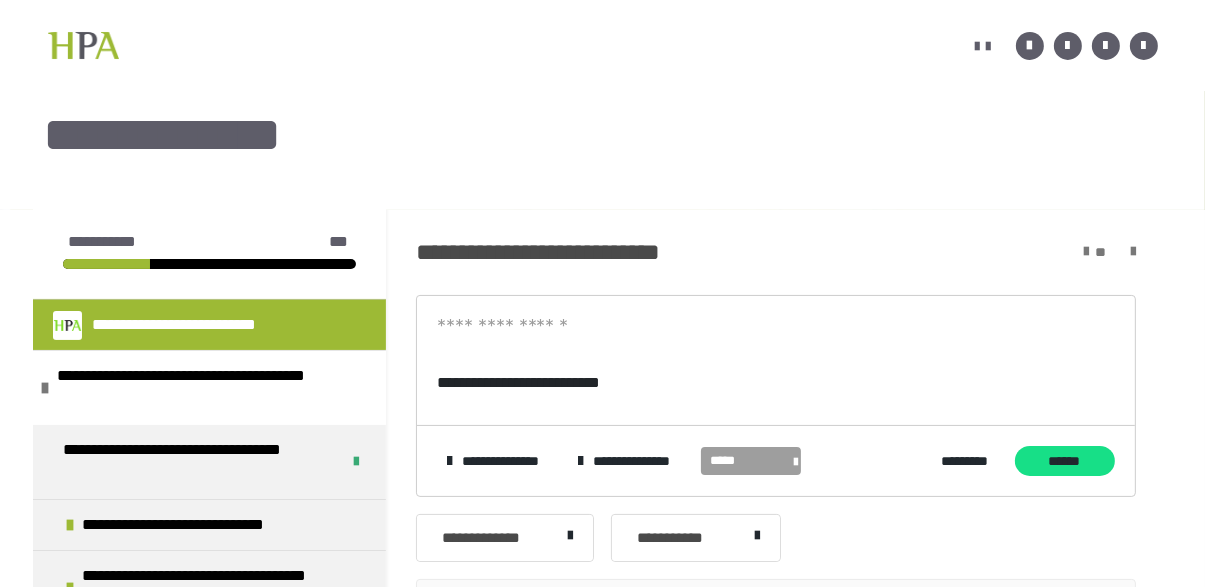 scroll, scrollTop: 158, scrollLeft: 0, axis: vertical 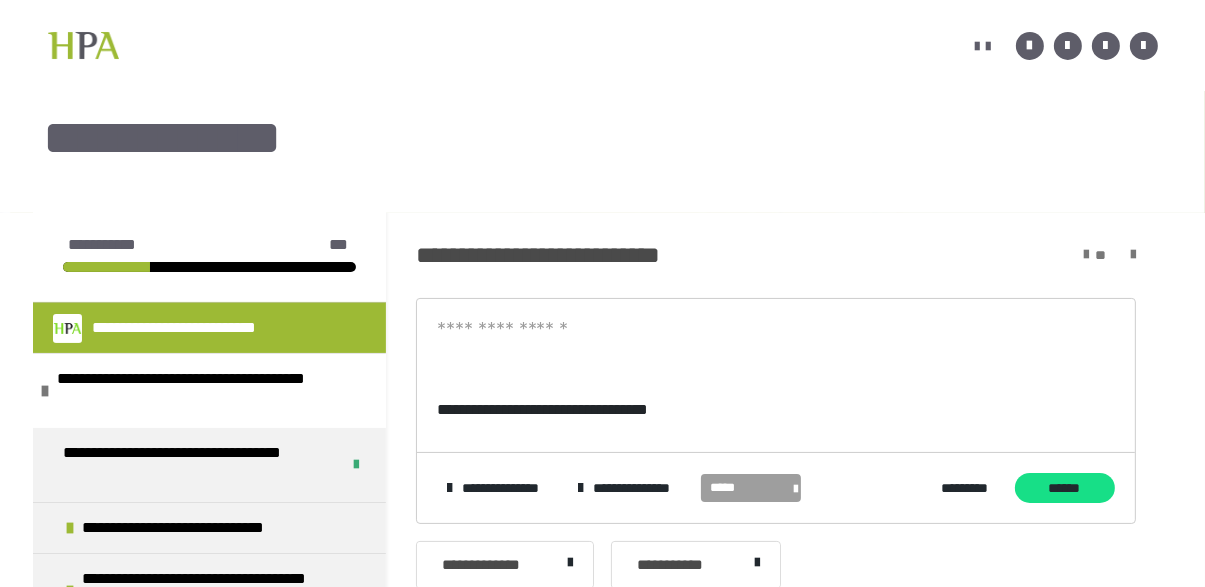 click at bounding box center [776, 330] 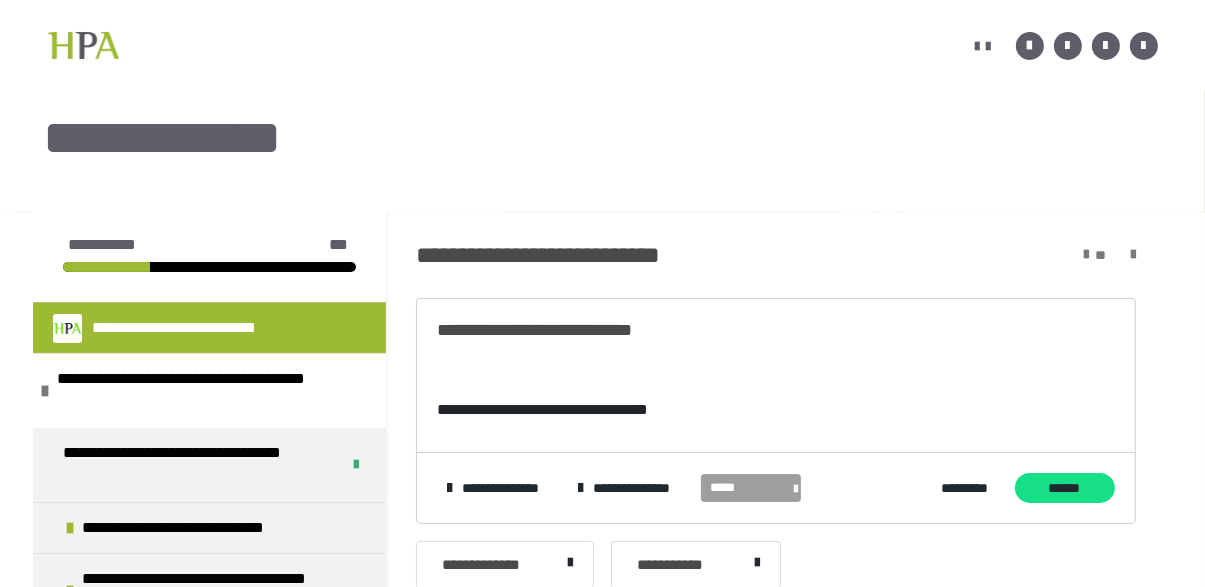 type on "**********" 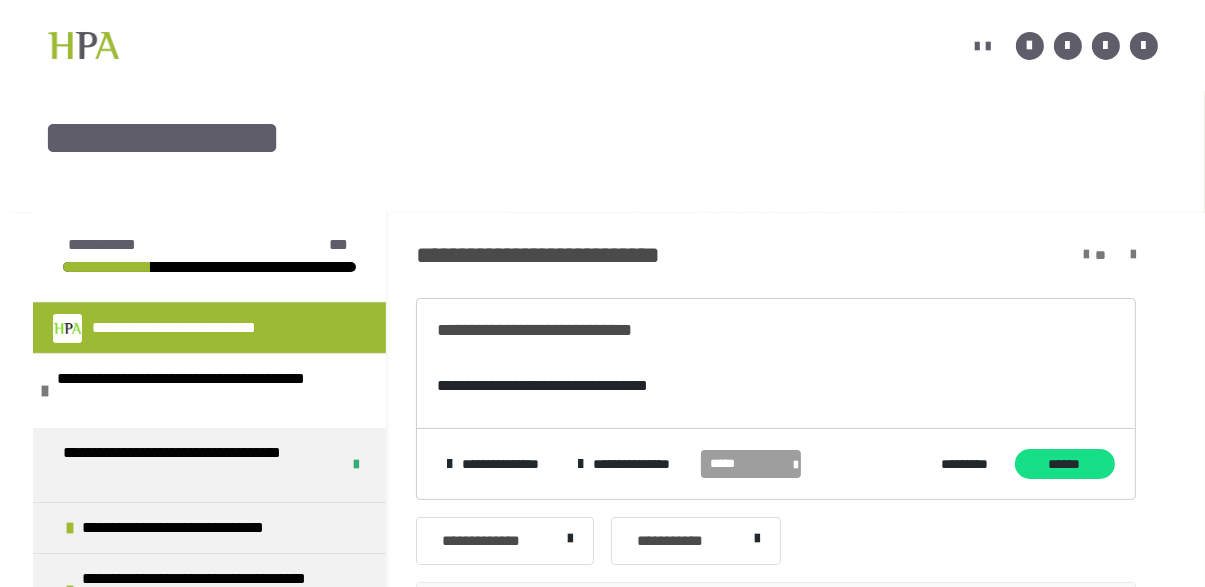 click on "**********" at bounding box center (776, 386) 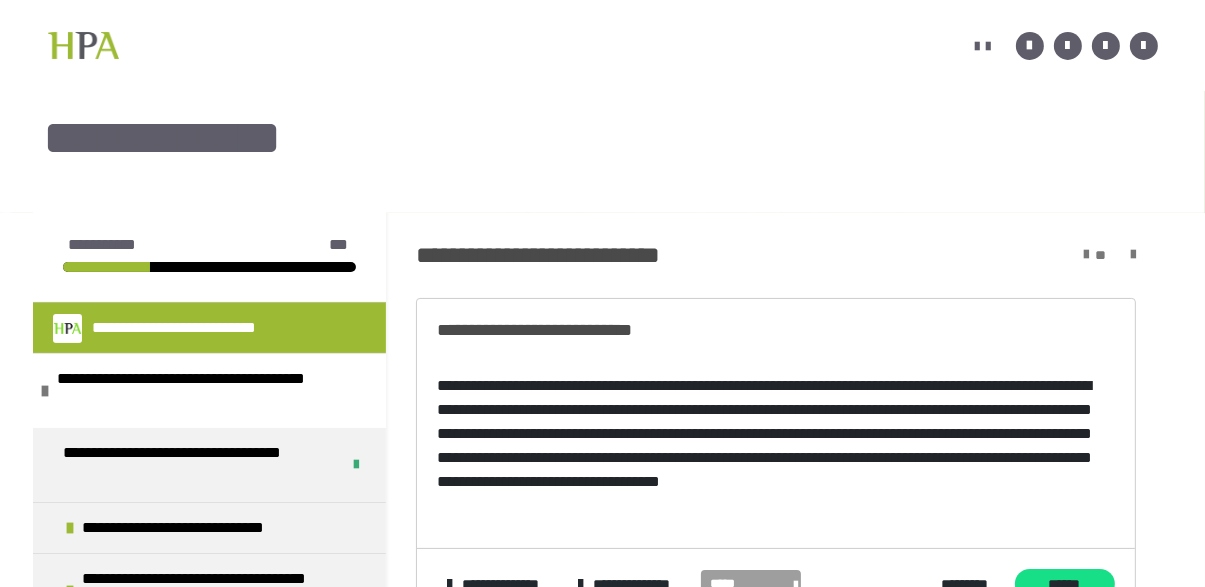 click on "**********" at bounding box center (776, 446) 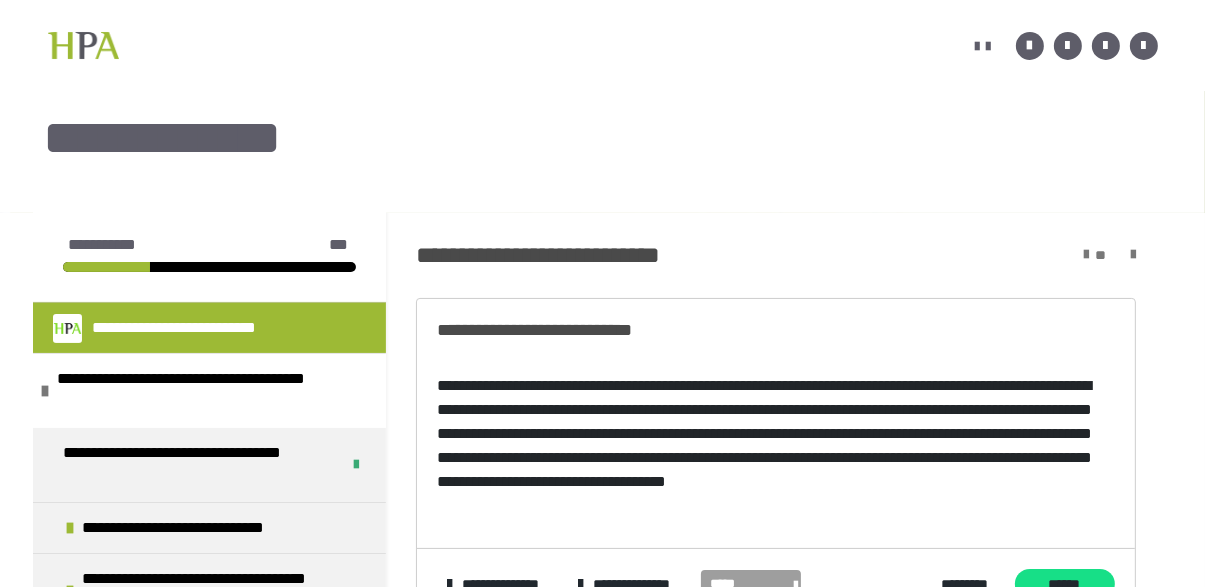 click on "**********" at bounding box center [776, 446] 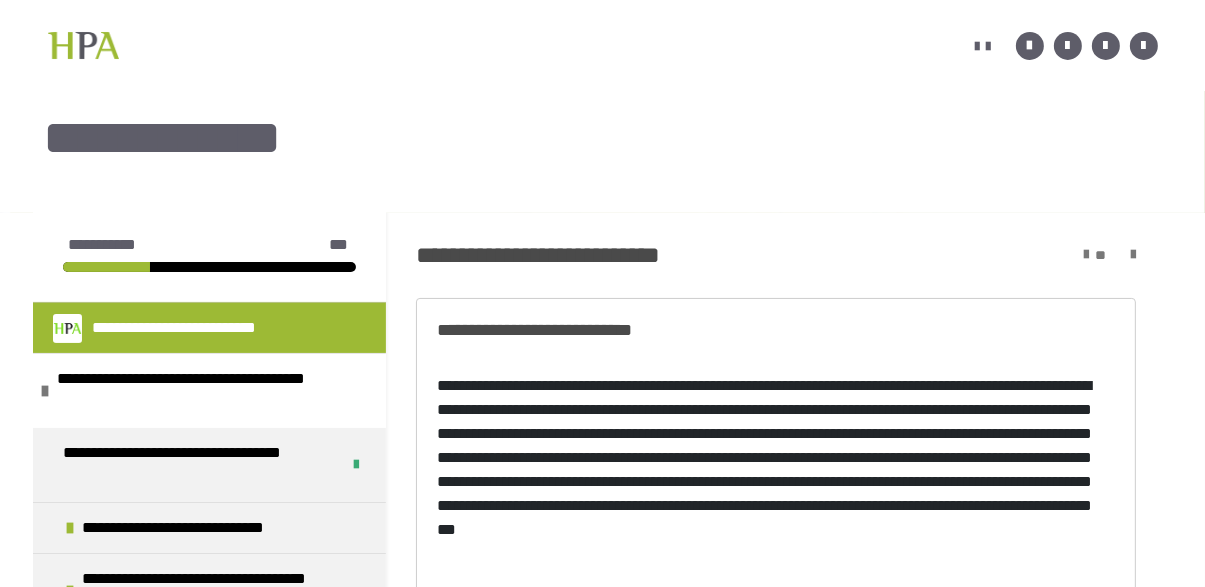 click on "******" at bounding box center (1065, 632) 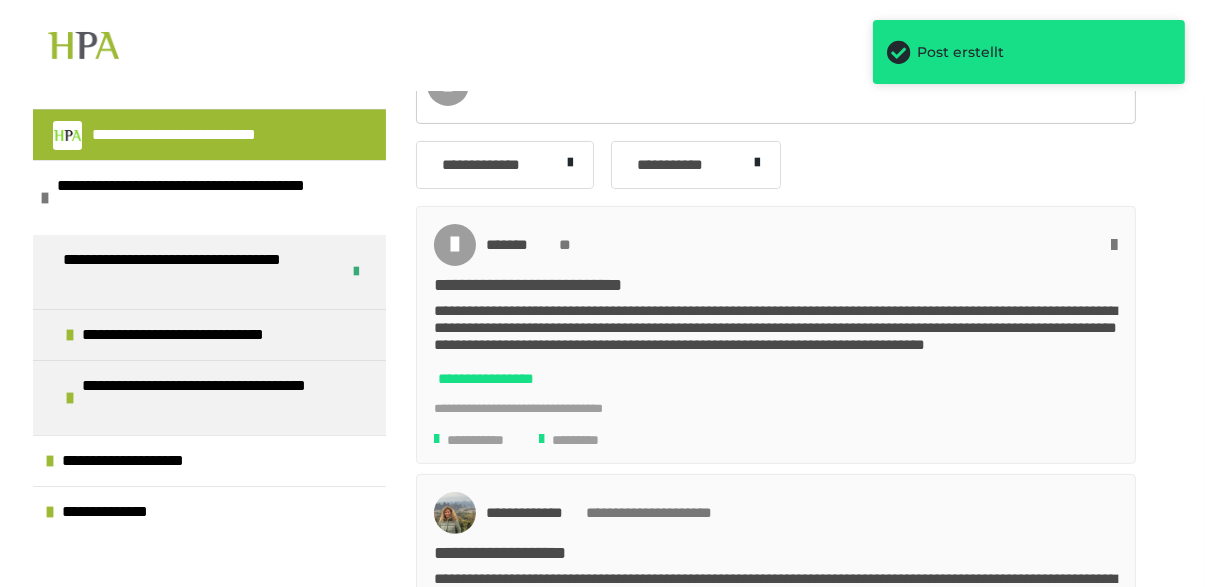 scroll, scrollTop: 411, scrollLeft: 0, axis: vertical 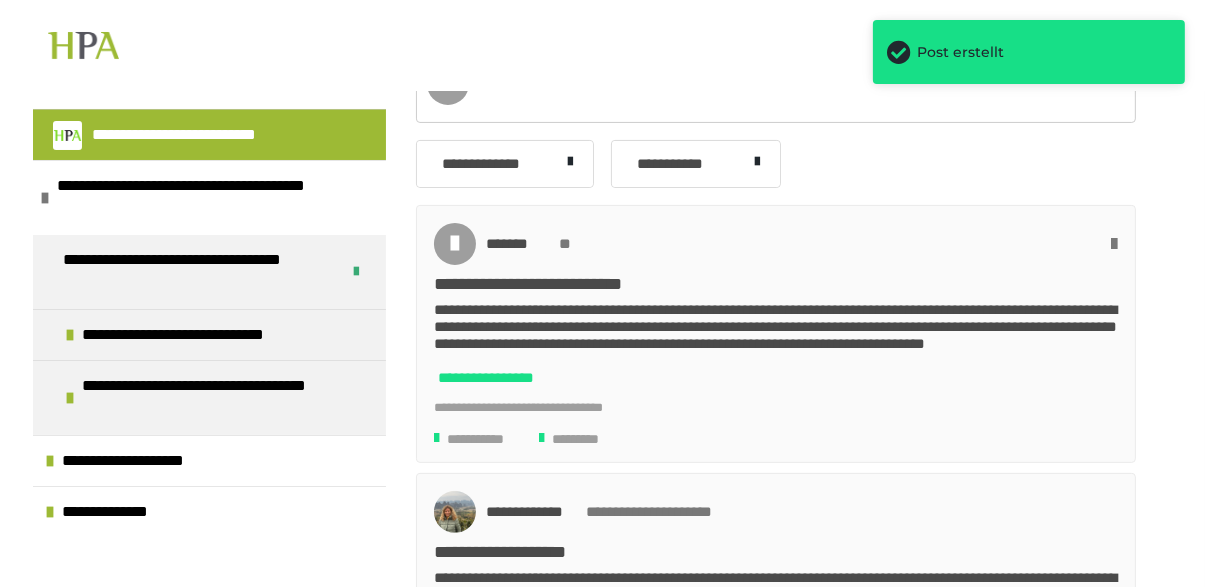 click on "**********" at bounding box center [484, 377] 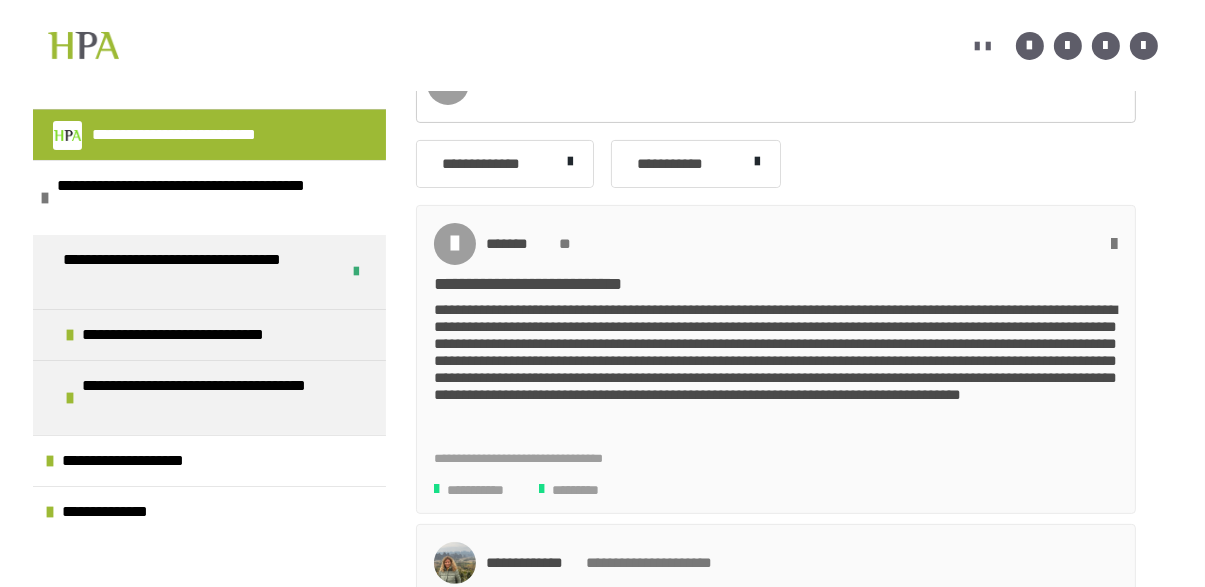 click at bounding box center (455, 244) 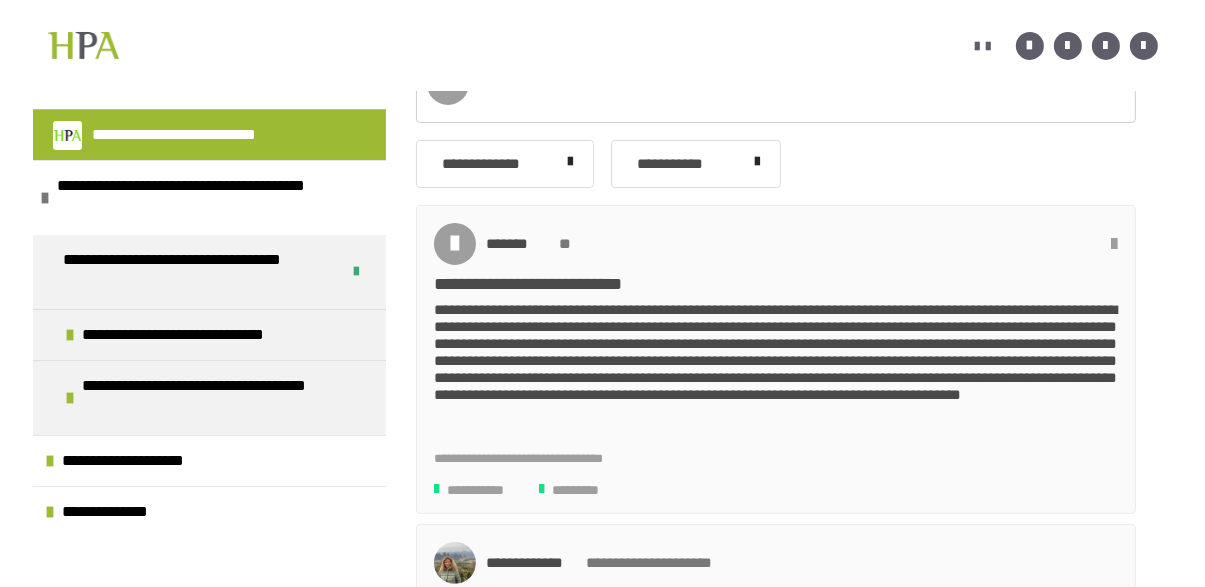 click at bounding box center [1115, 244] 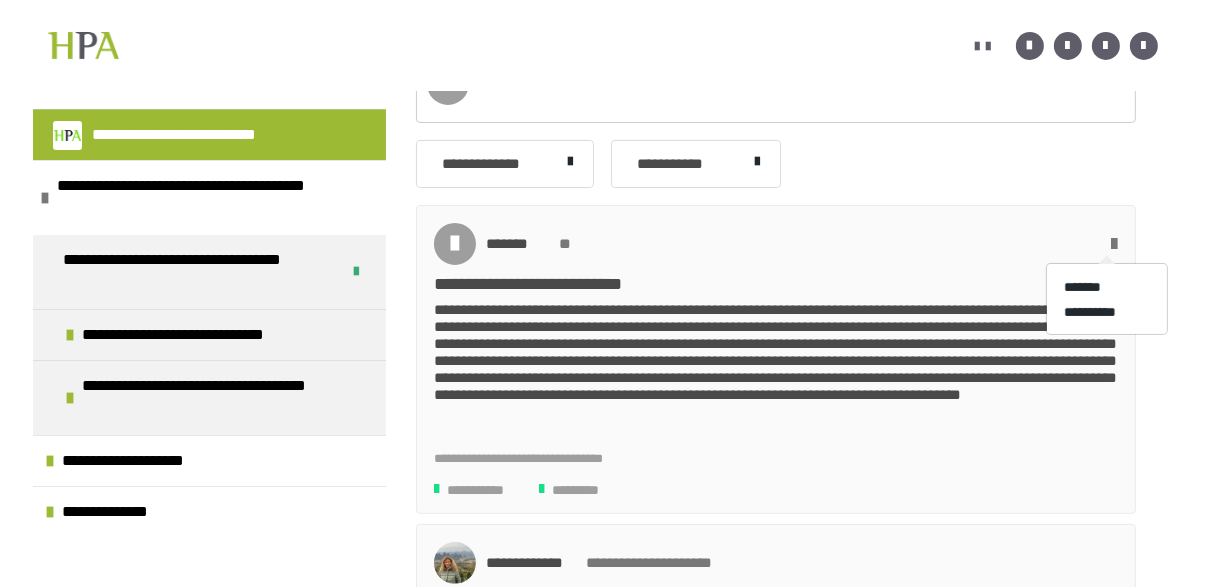 click at bounding box center [602, 293] 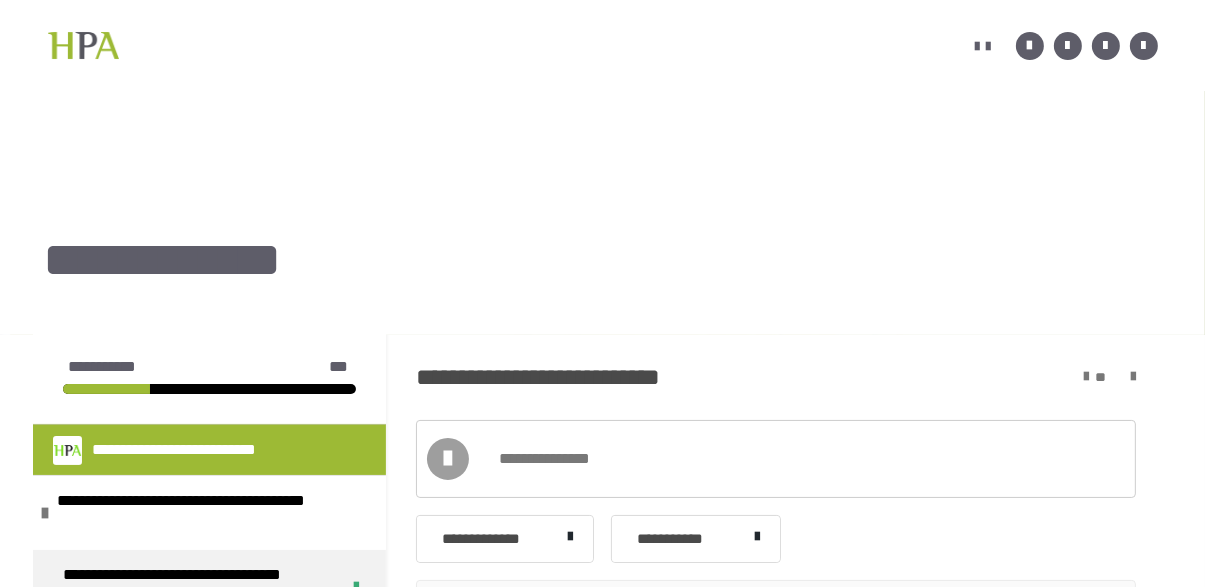 scroll, scrollTop: 0, scrollLeft: 0, axis: both 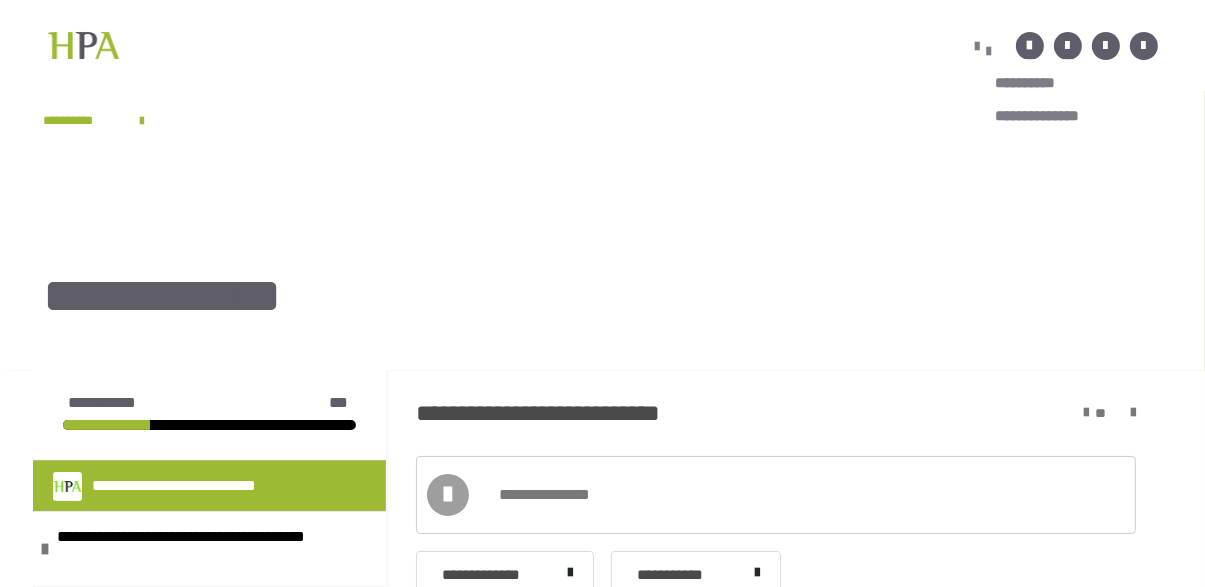 click on "**********" at bounding box center [983, 48] 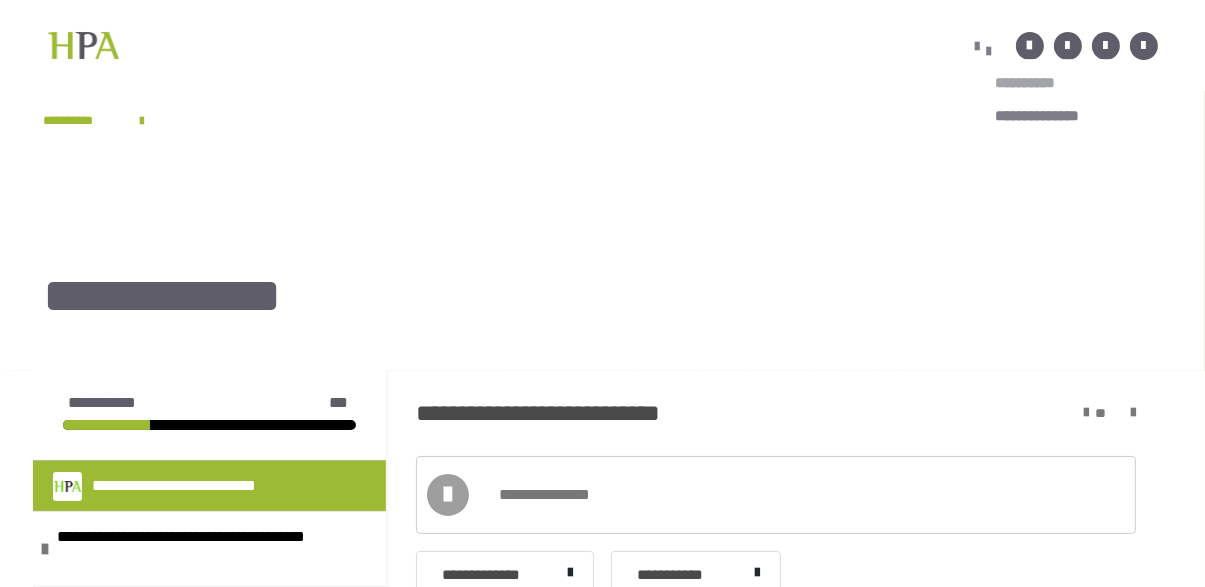 click on "**********" at bounding box center [1053, 83] 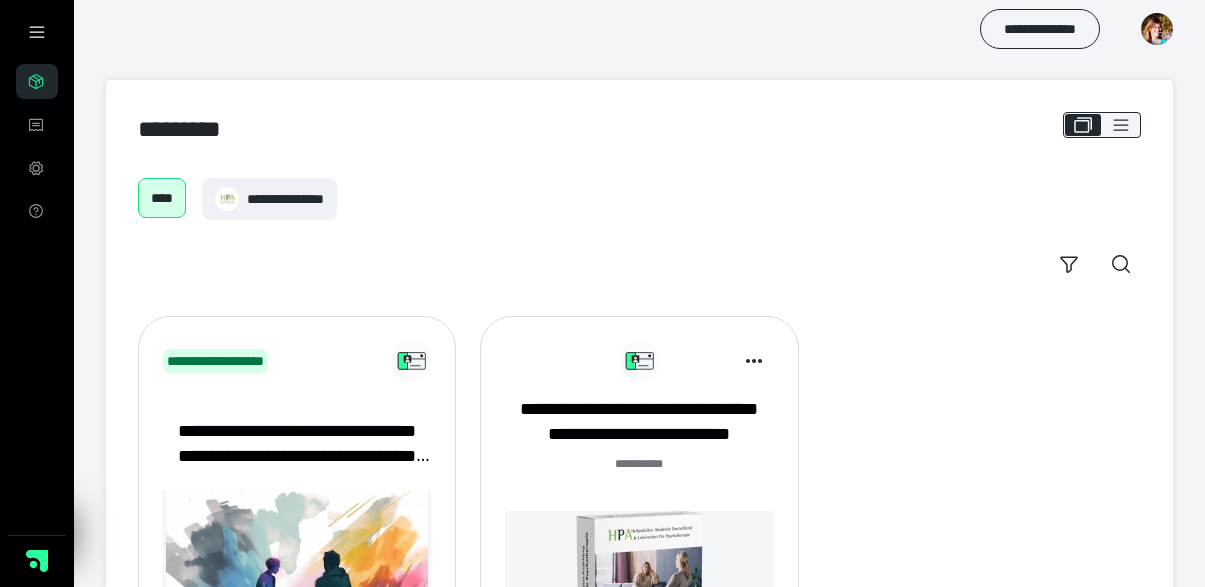 scroll, scrollTop: 0, scrollLeft: 0, axis: both 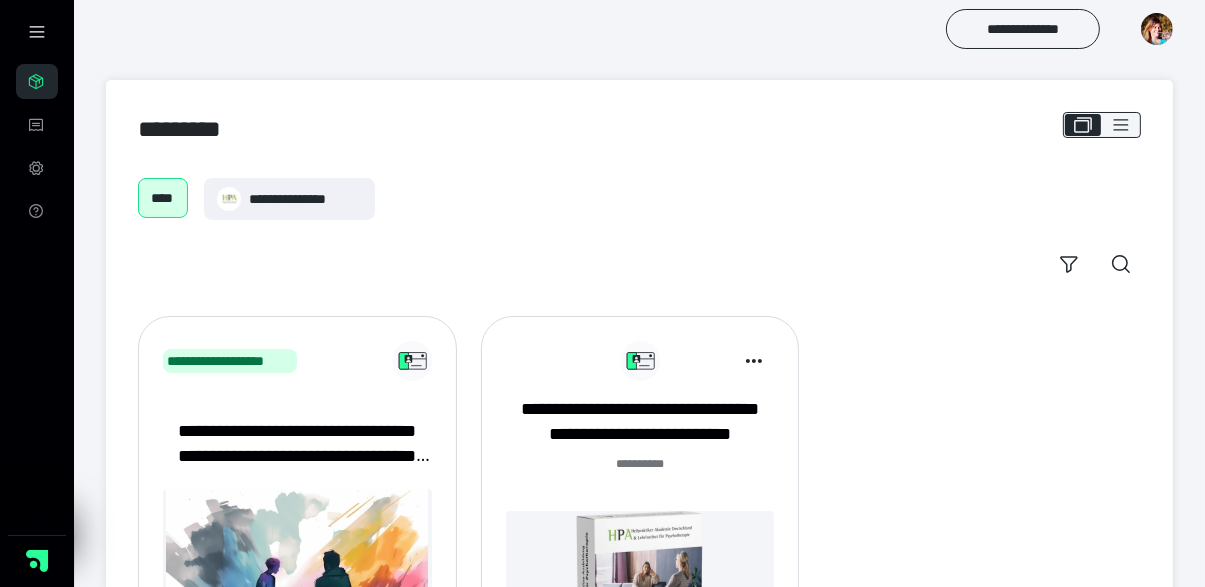 click at bounding box center (1157, 29) 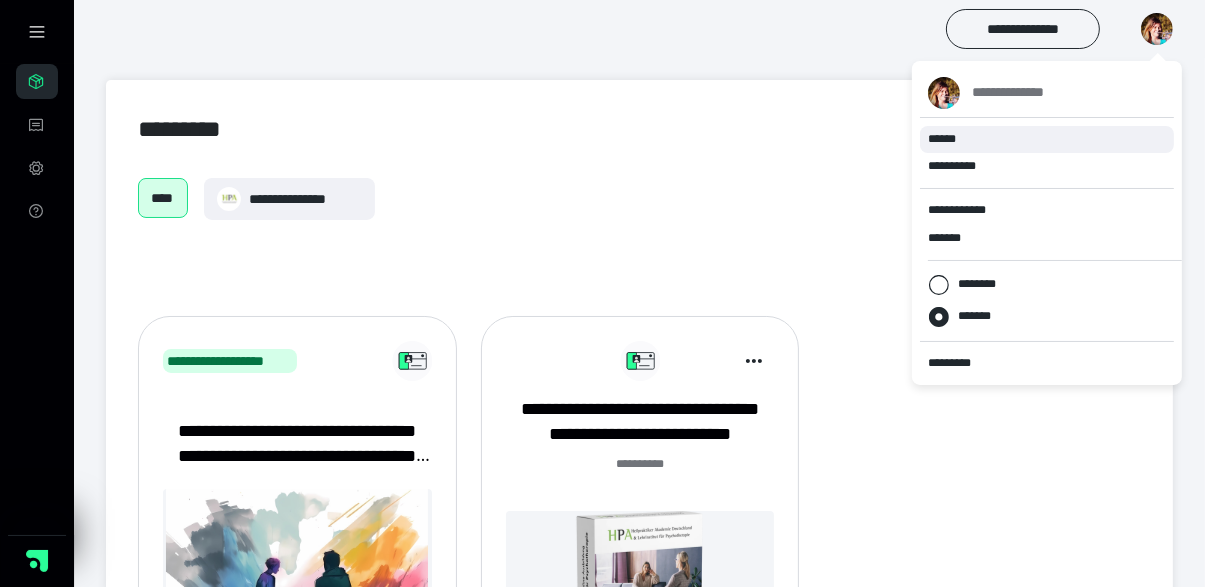 click on "******" at bounding box center (1047, 139) 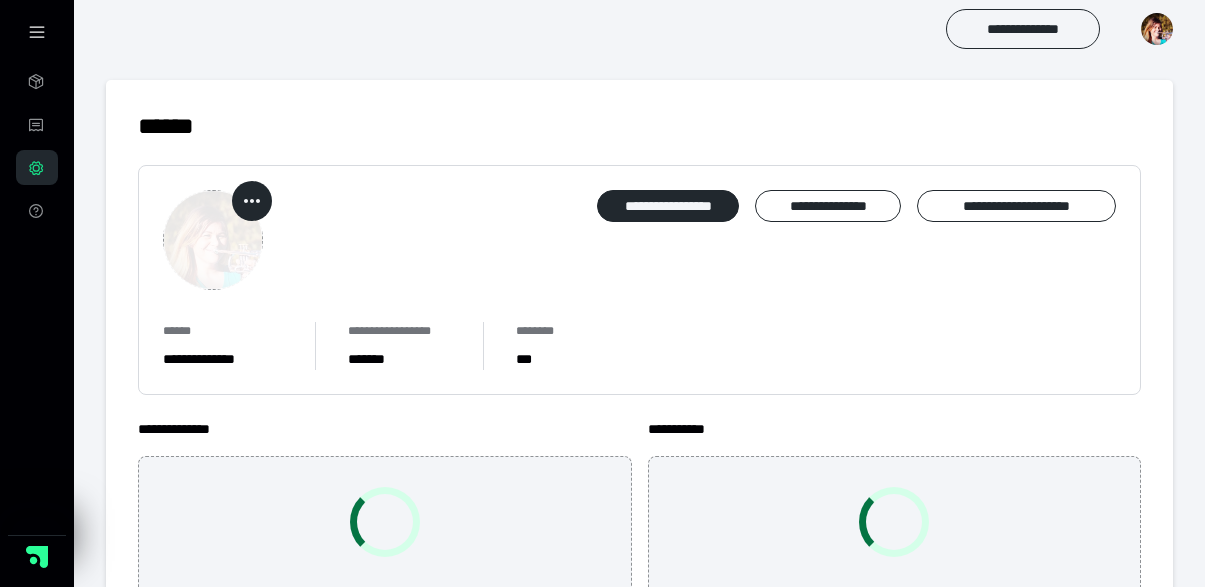 scroll, scrollTop: 0, scrollLeft: 0, axis: both 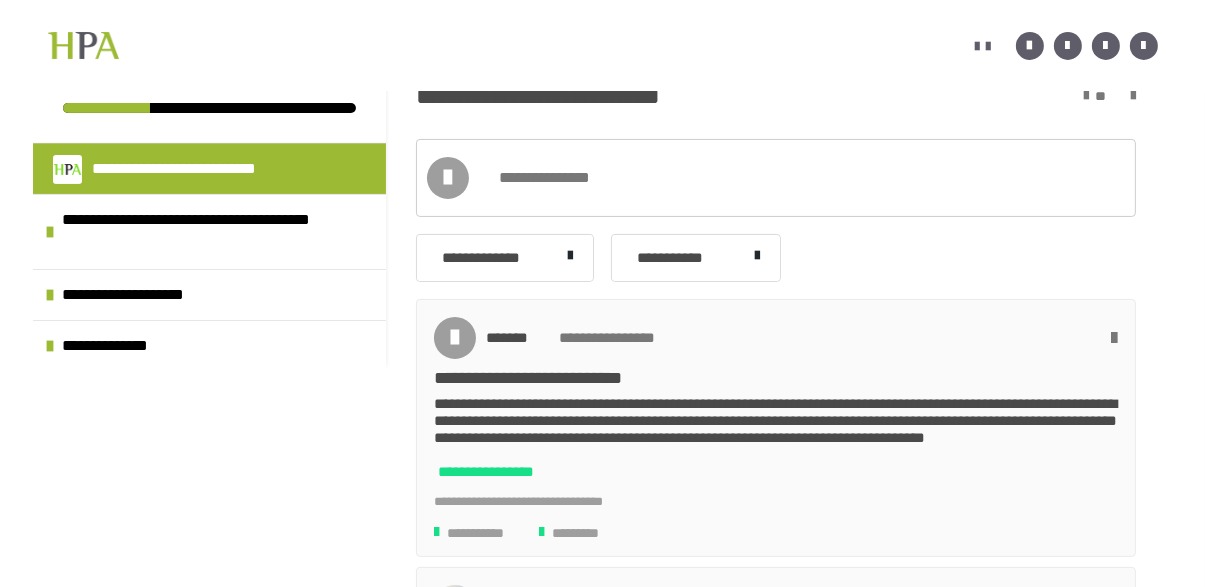 click at bounding box center [455, 338] 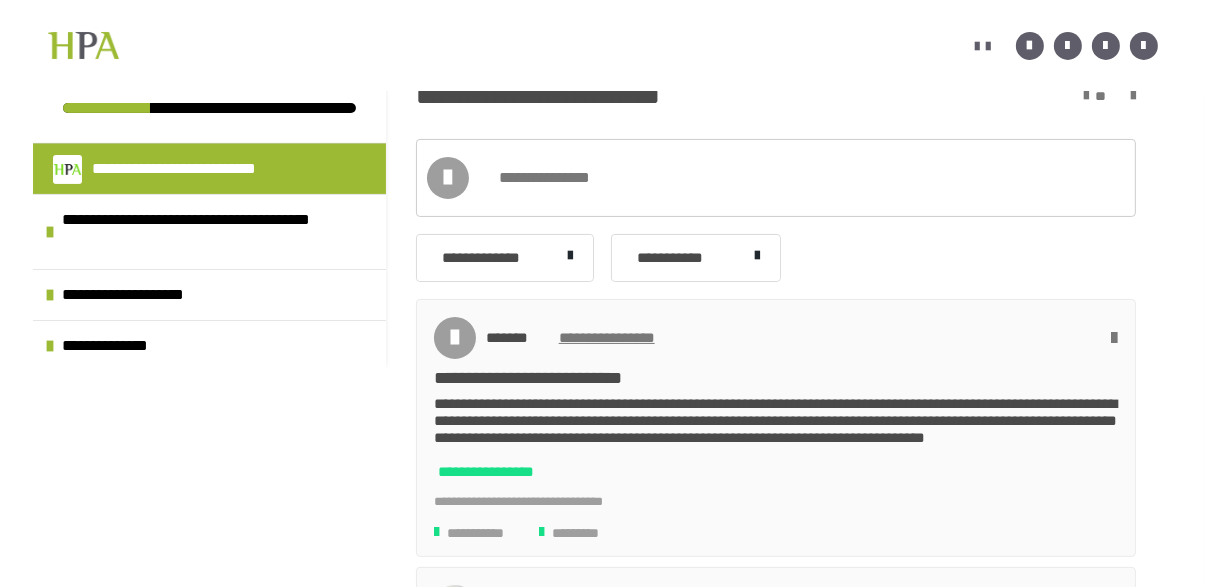 click on "**********" at bounding box center (616, 338) 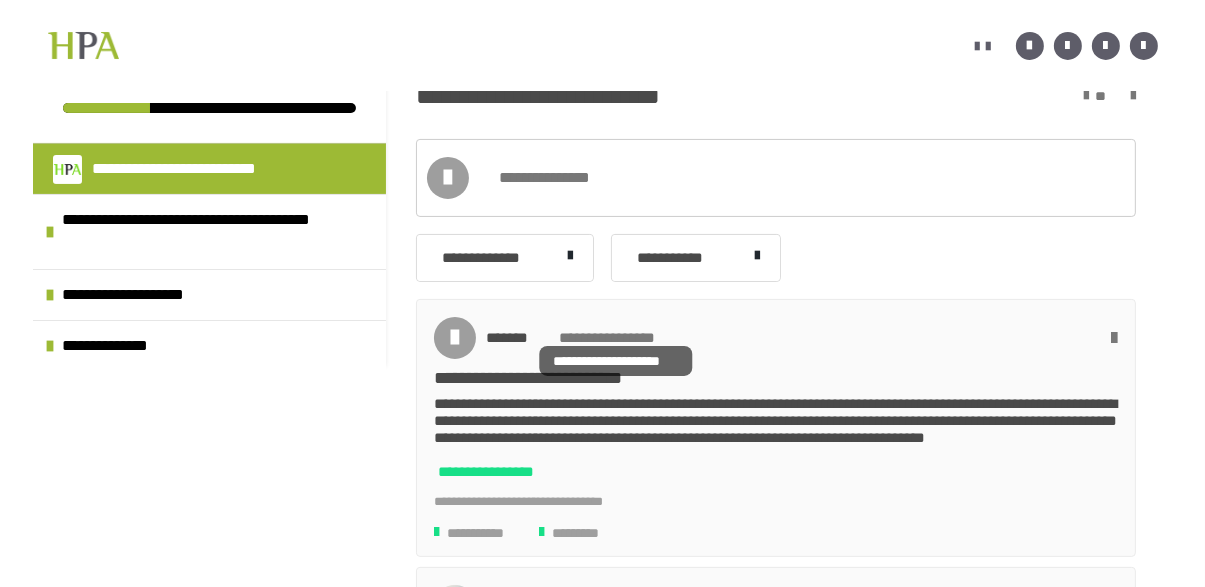 click on "**********" at bounding box center [776, 428] 